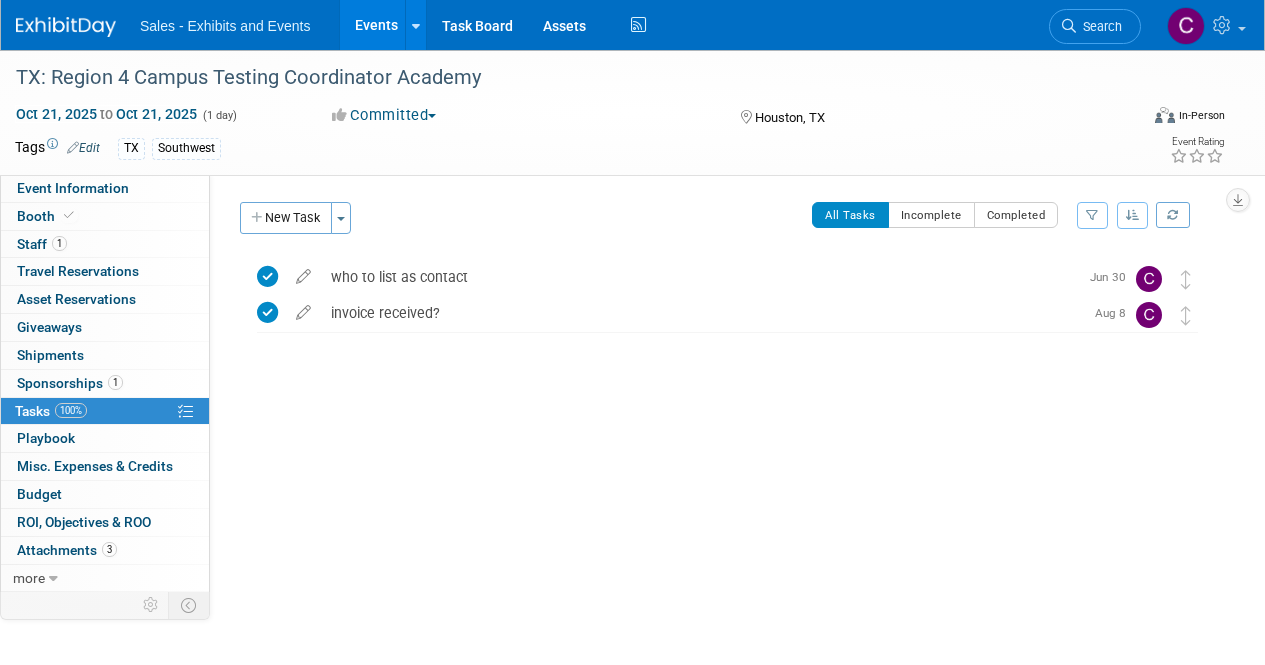 scroll, scrollTop: 0, scrollLeft: 0, axis: both 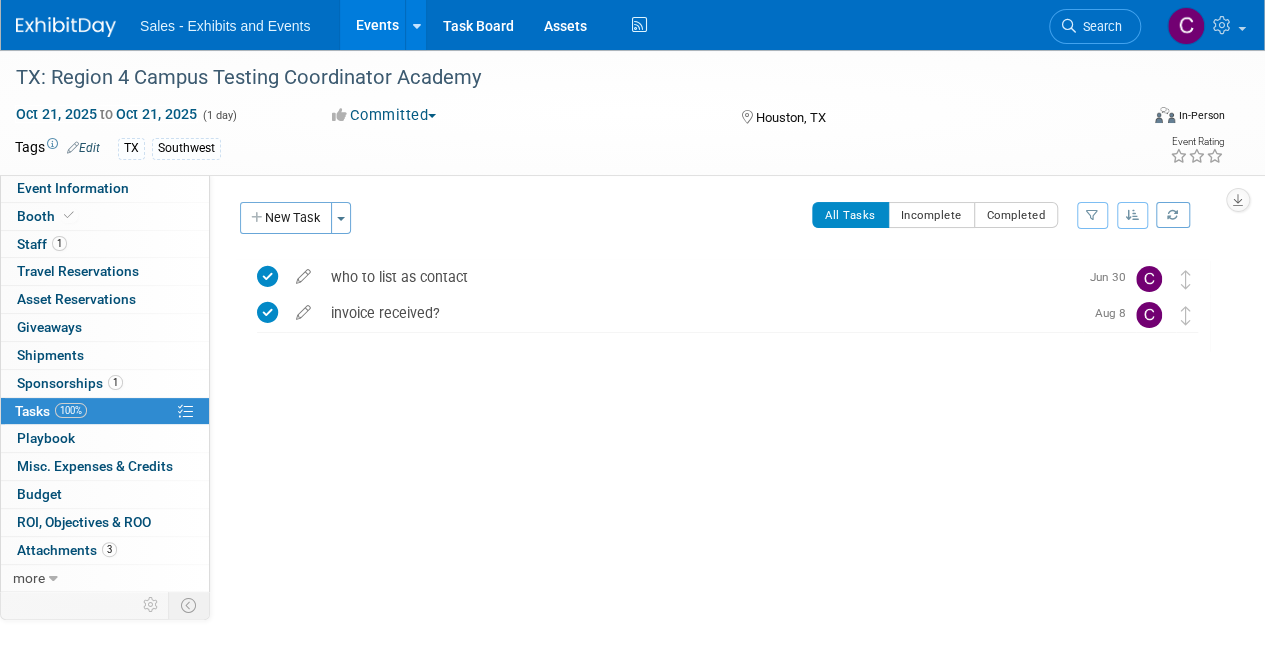 click on "Events" at bounding box center [376, 25] 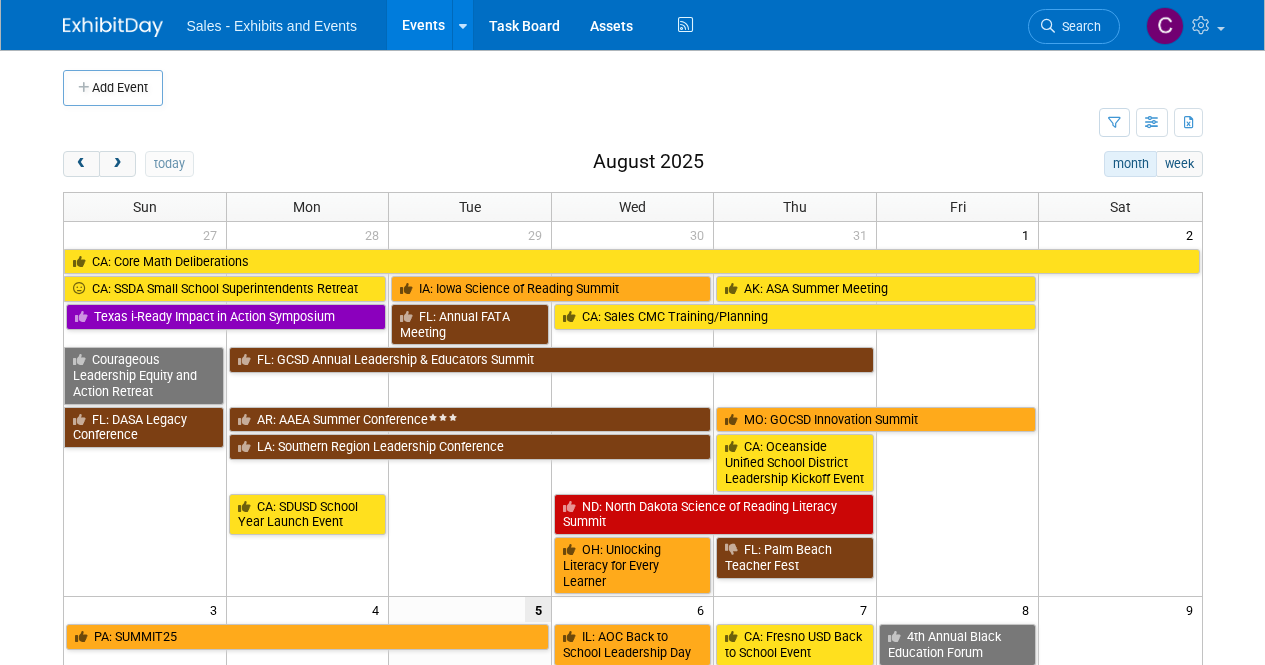 scroll, scrollTop: 0, scrollLeft: 0, axis: both 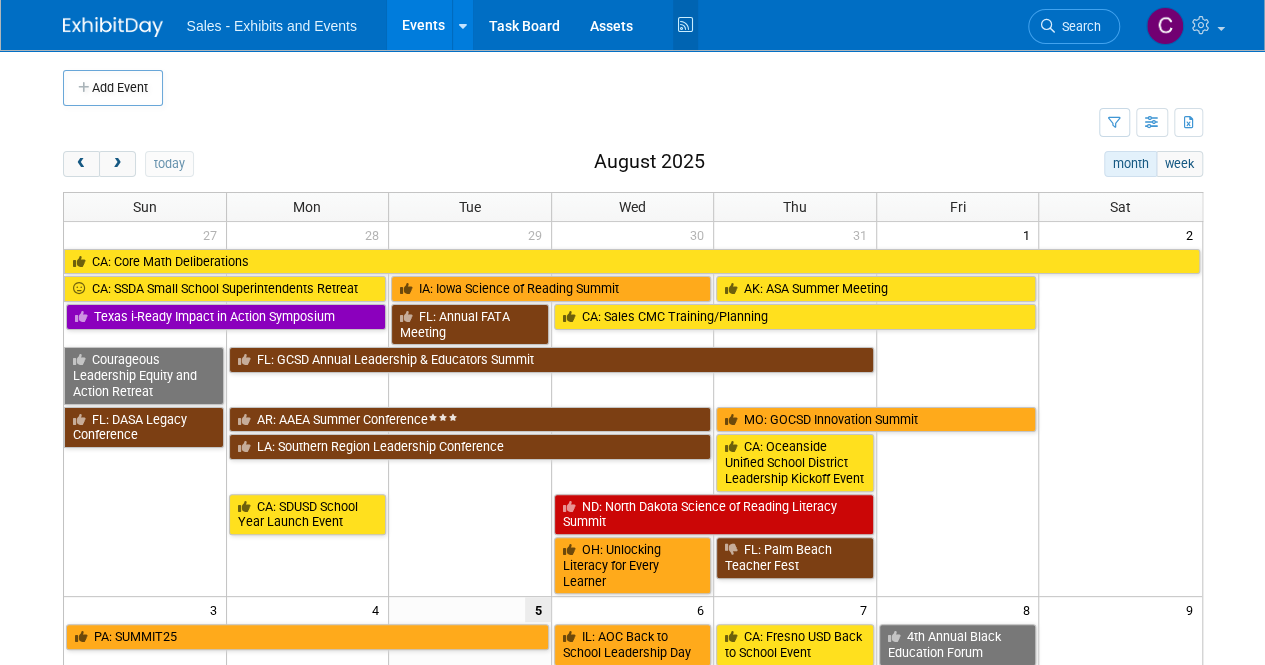 click at bounding box center [685, 25] 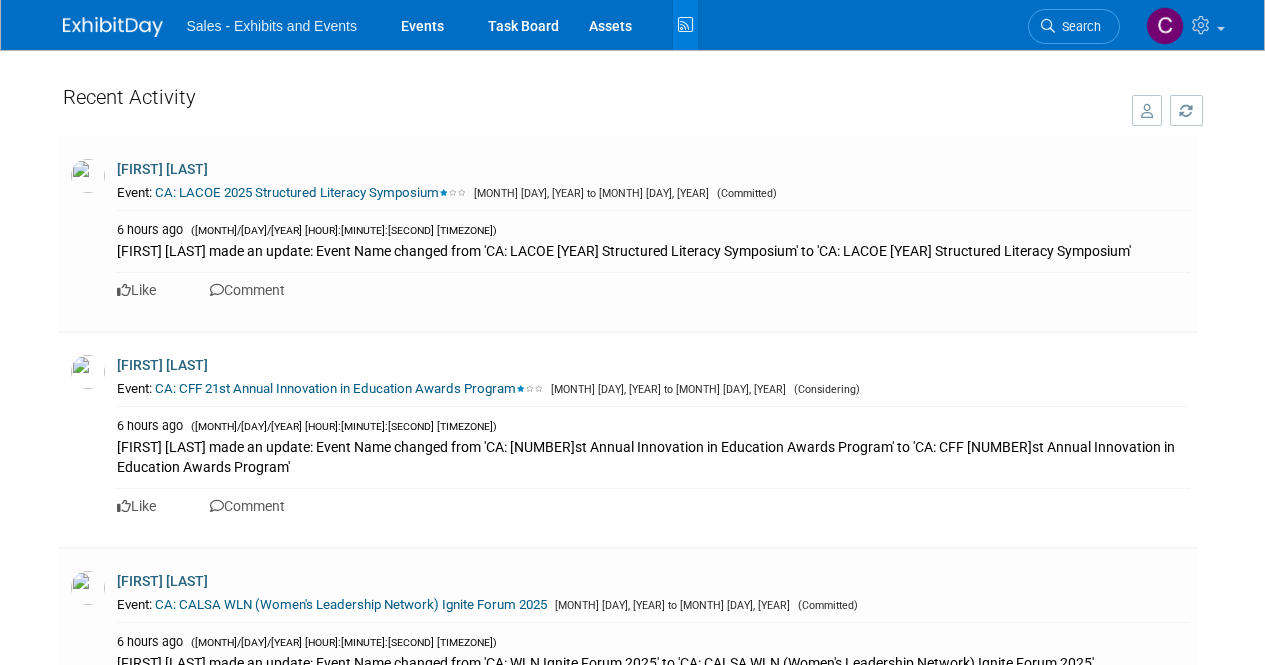 scroll, scrollTop: 0, scrollLeft: 0, axis: both 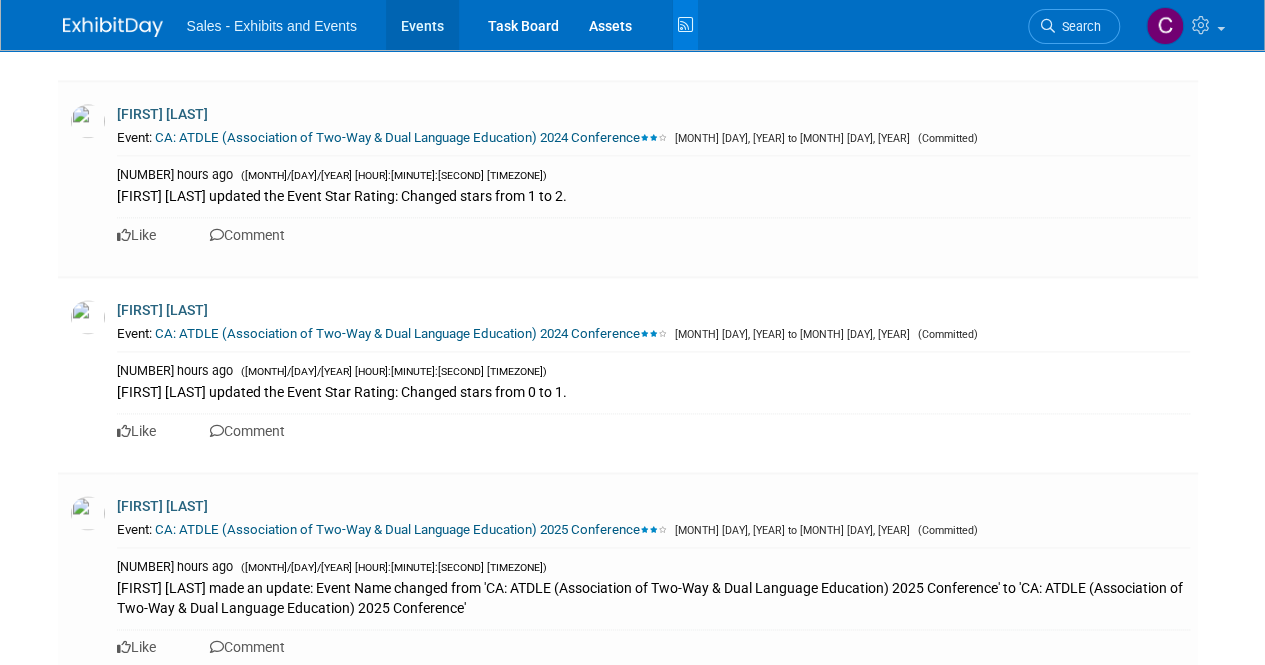 click on "Events" at bounding box center [422, 25] 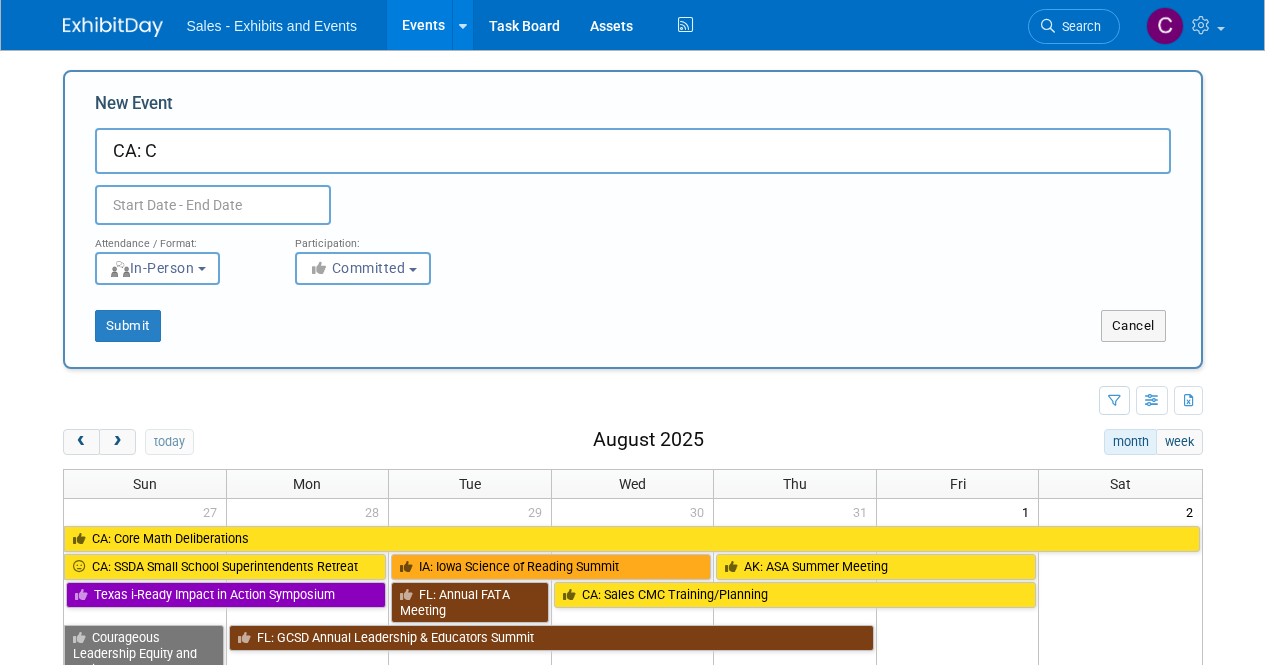 scroll, scrollTop: 0, scrollLeft: 0, axis: both 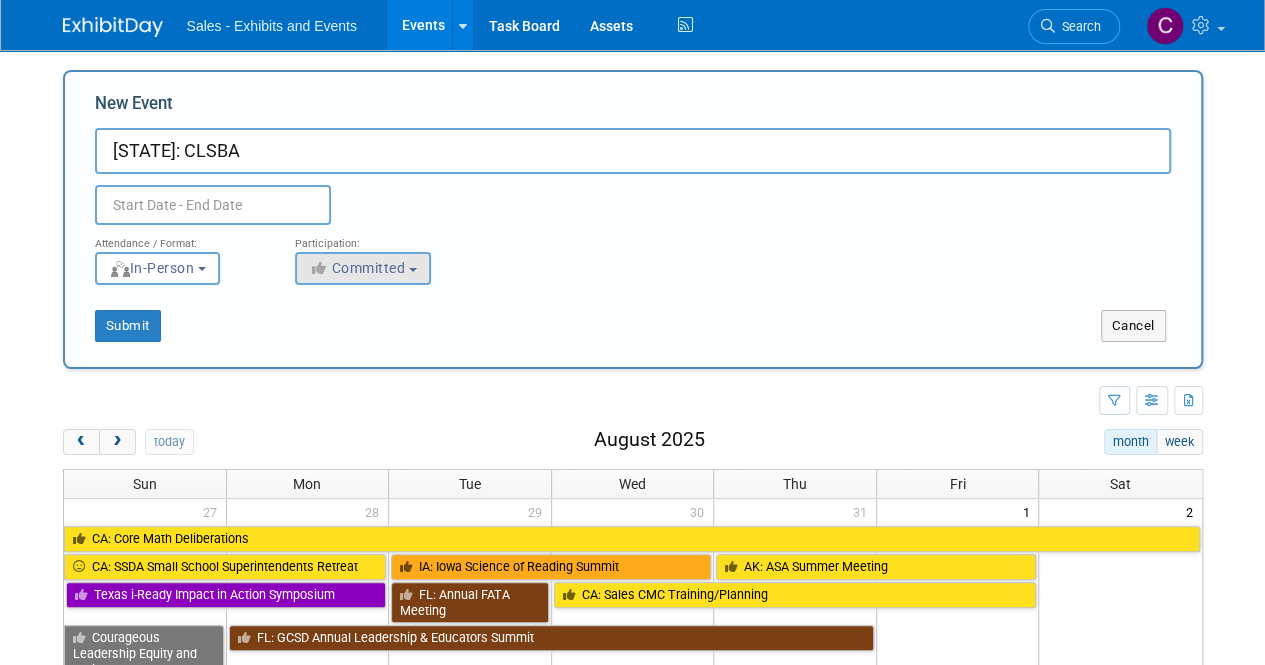 type on "[STATE]: CLSBA" 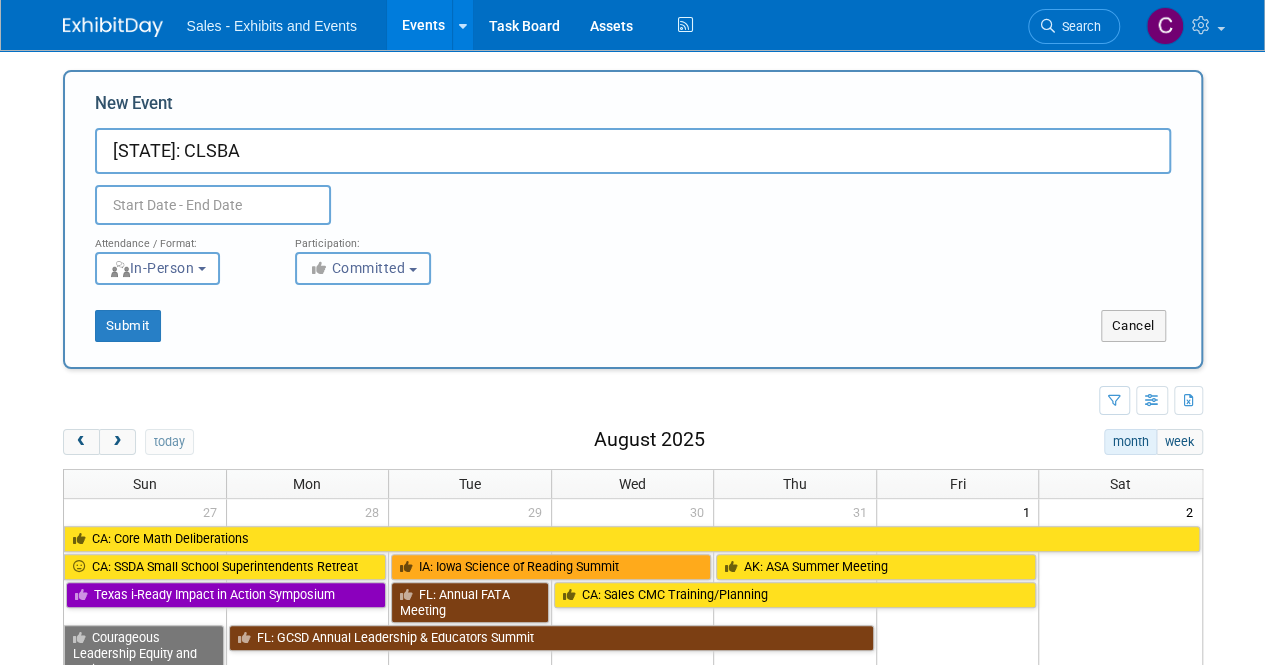 click on "Committed" at bounding box center (357, 268) 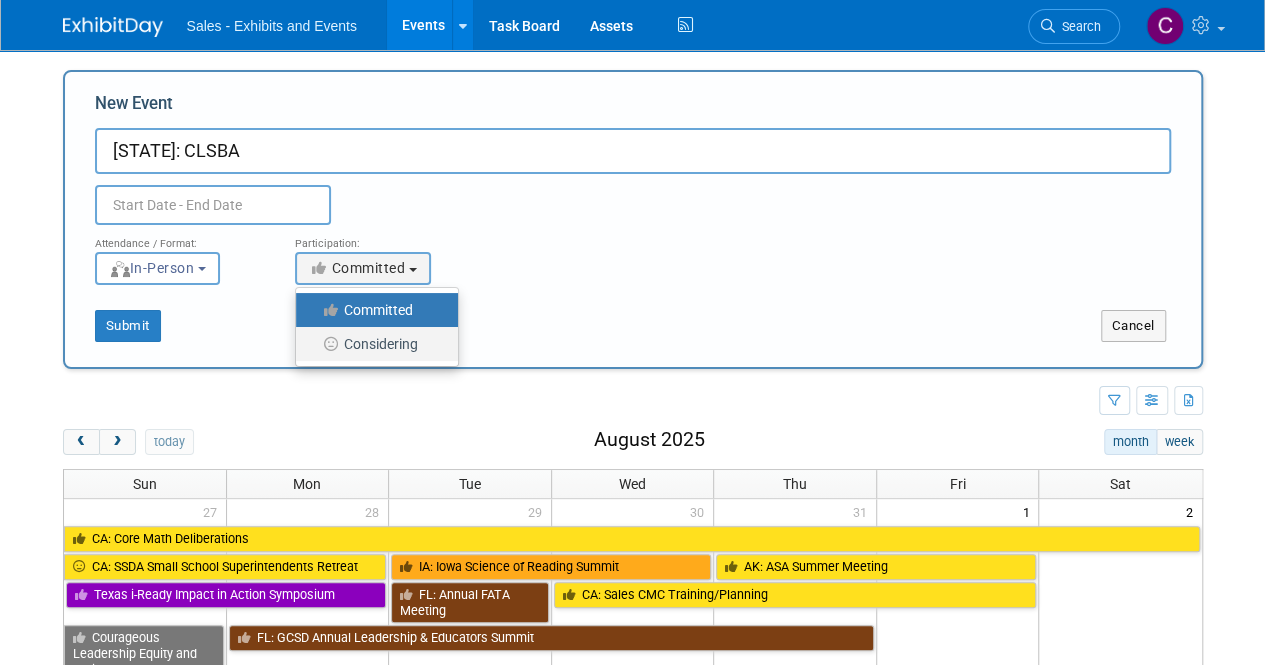 click on "Considering" at bounding box center [372, 344] 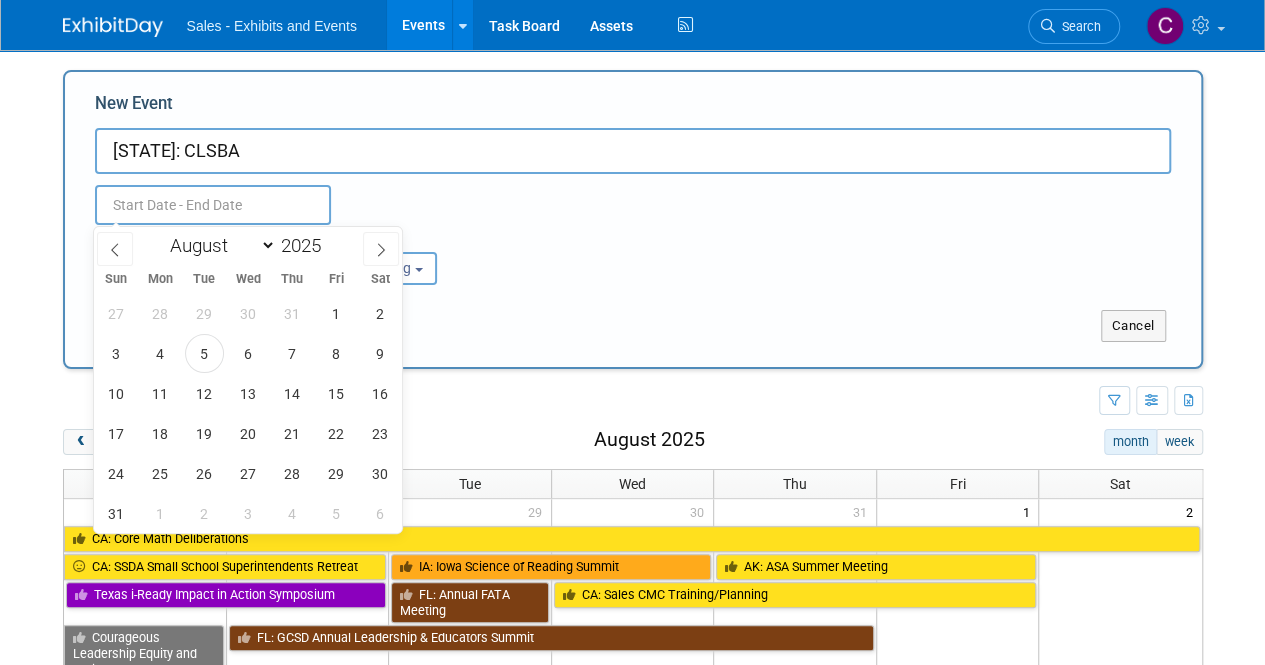 click at bounding box center [213, 205] 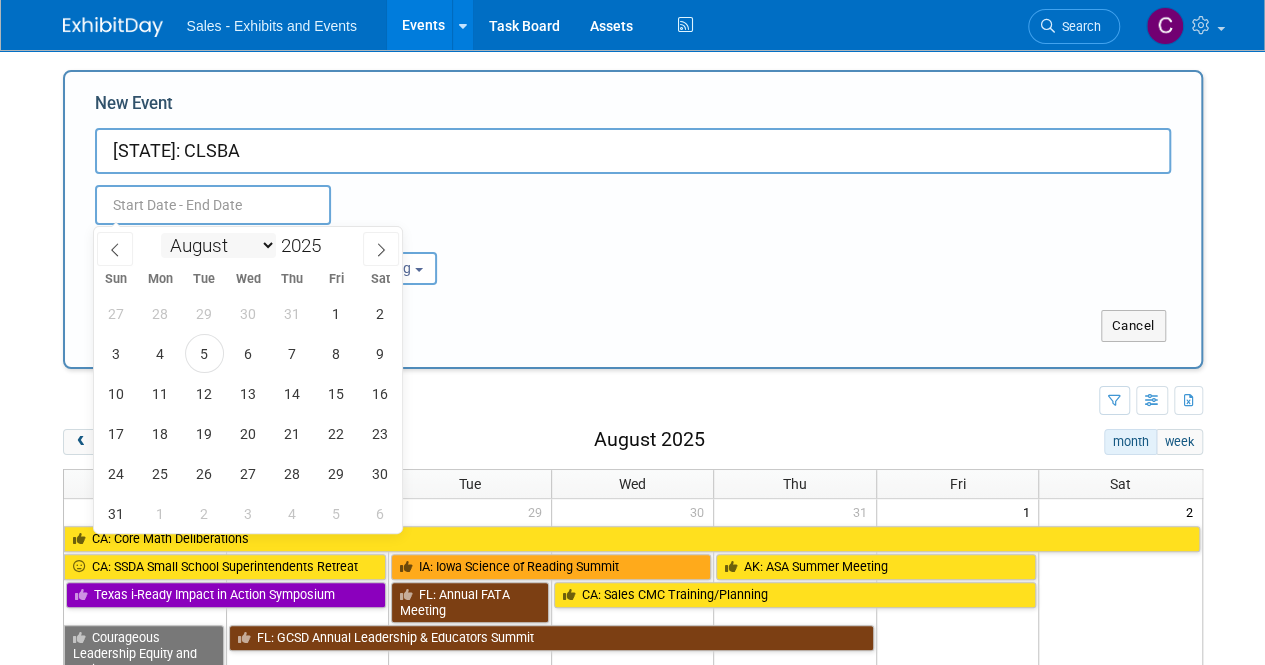 drag, startPoint x: 246, startPoint y: 243, endPoint x: 238, endPoint y: 253, distance: 12.806249 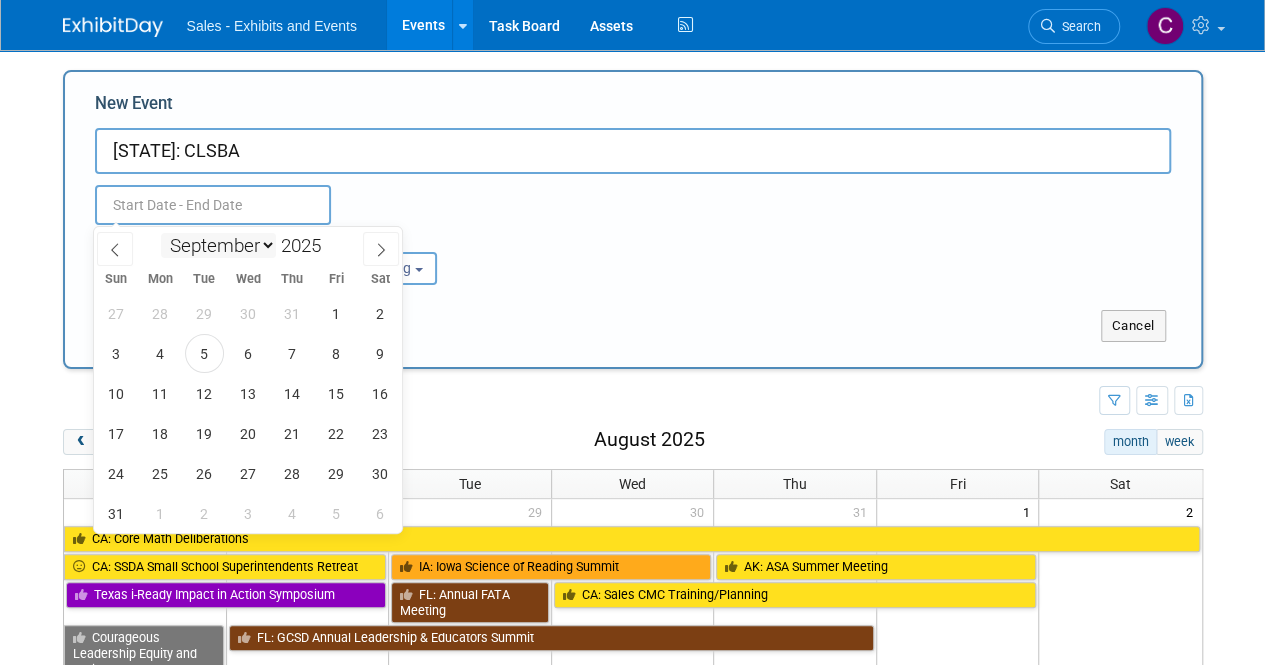 click on "January February March April May June July August September October November December" at bounding box center (218, 245) 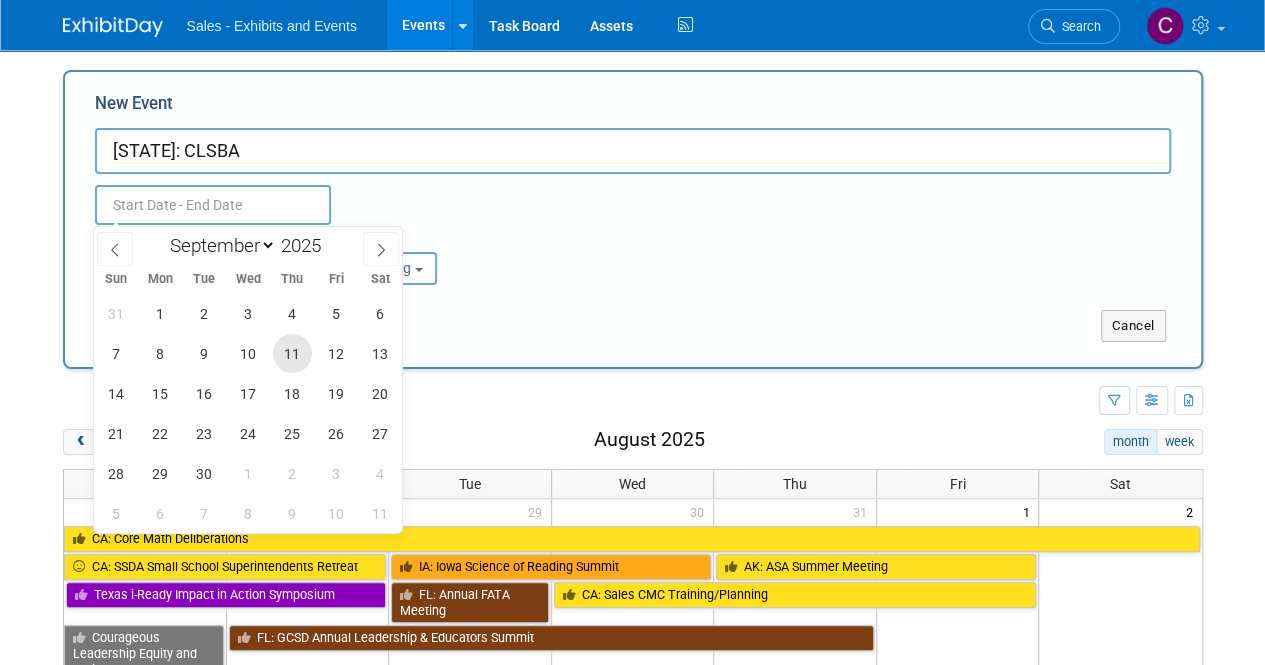 click on "11" at bounding box center (292, 353) 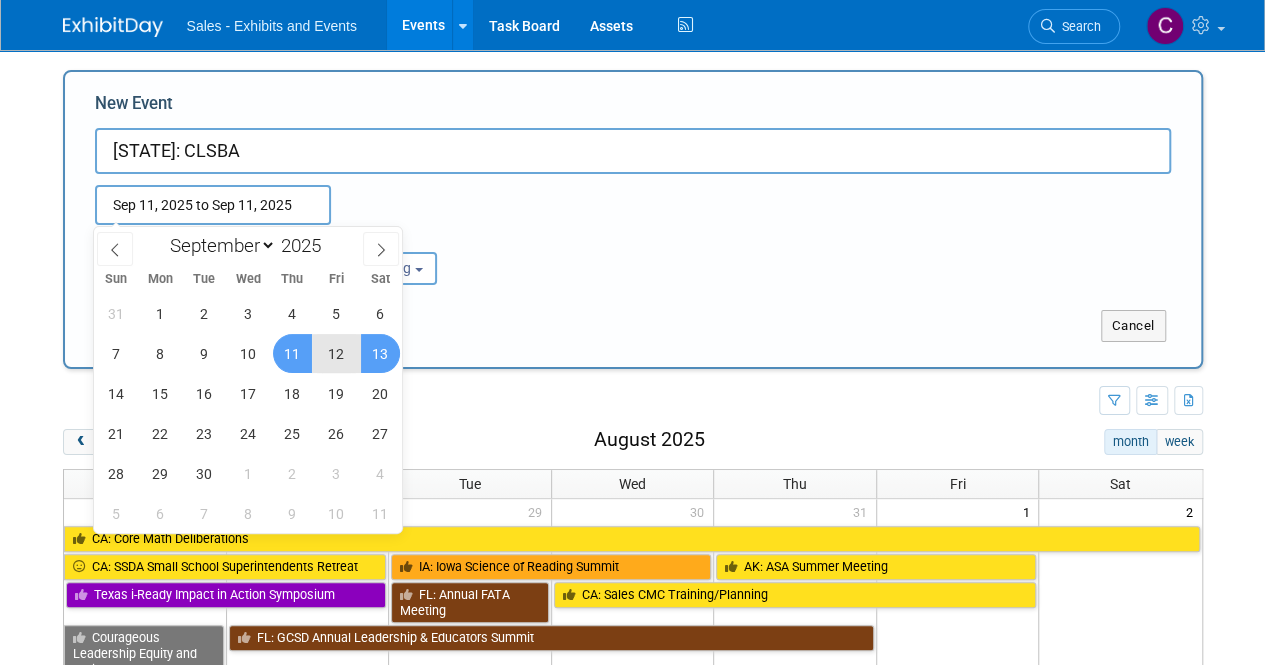 click on "13" at bounding box center (380, 353) 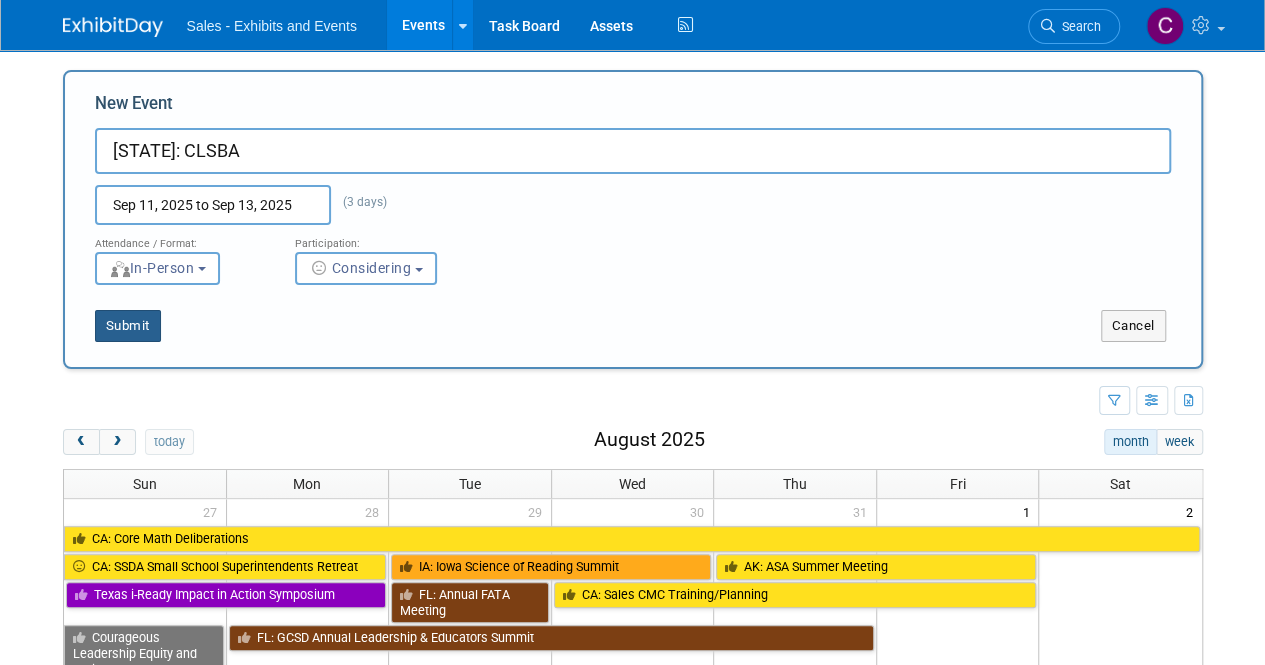 click on "Submit" at bounding box center [128, 326] 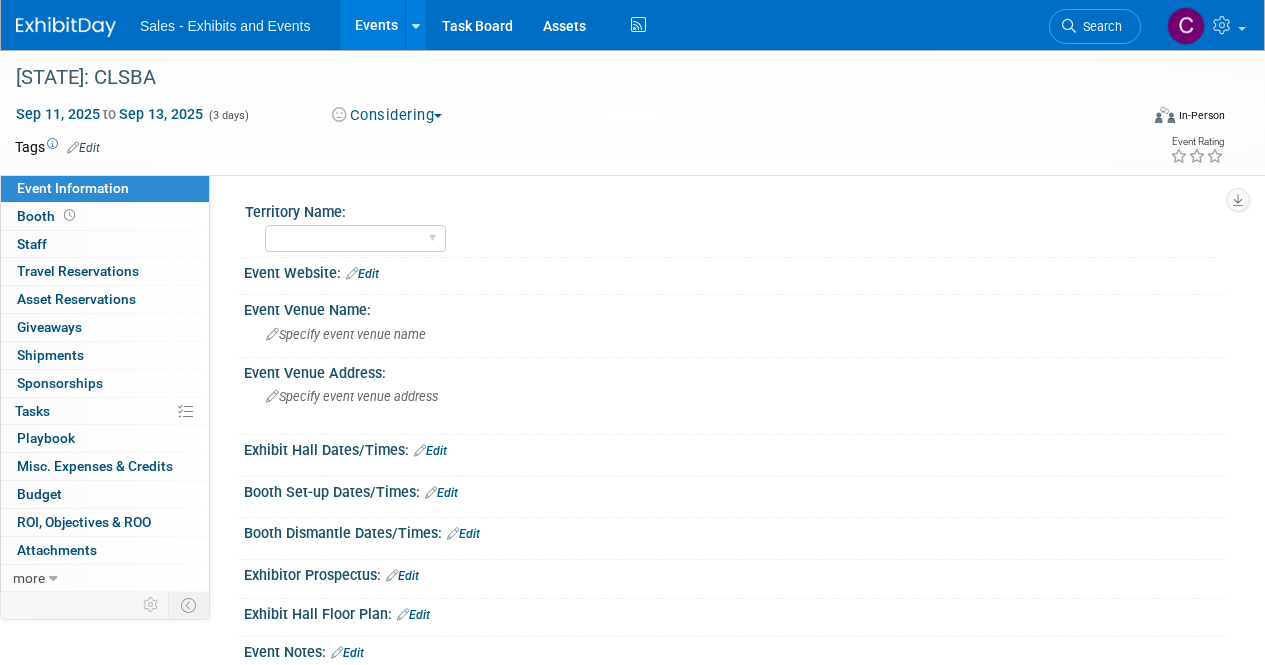 scroll, scrollTop: 0, scrollLeft: 0, axis: both 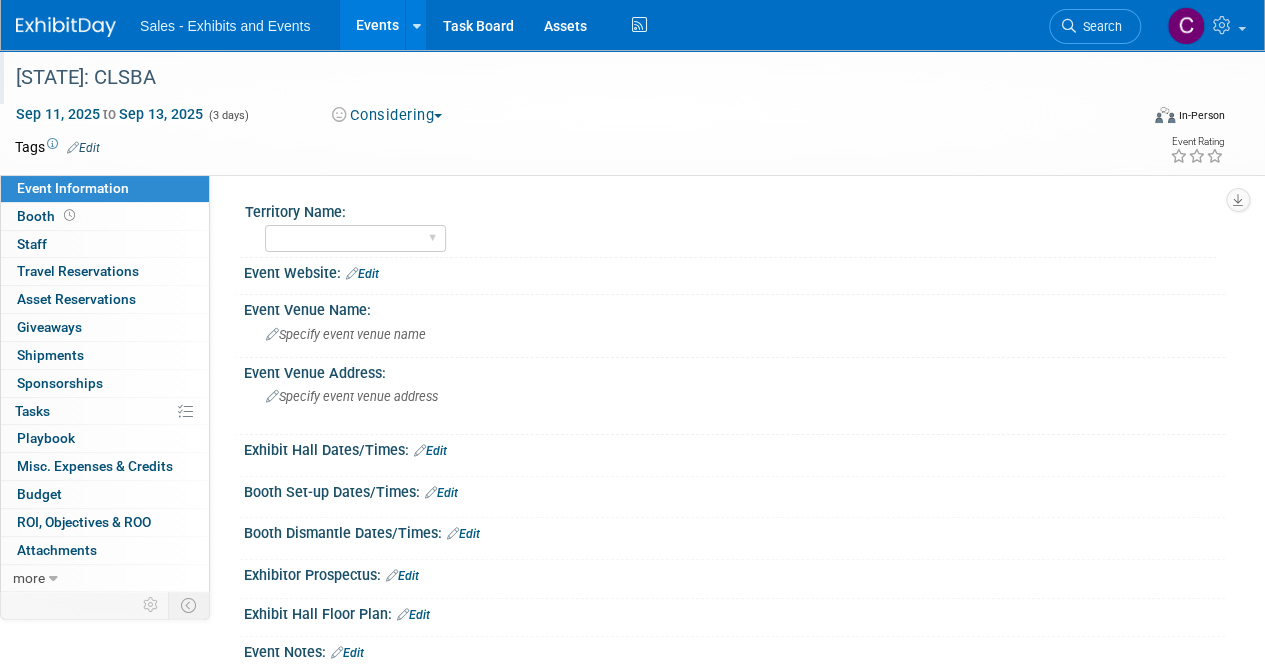 click on "[STATE]: CLSBA" at bounding box center (565, 78) 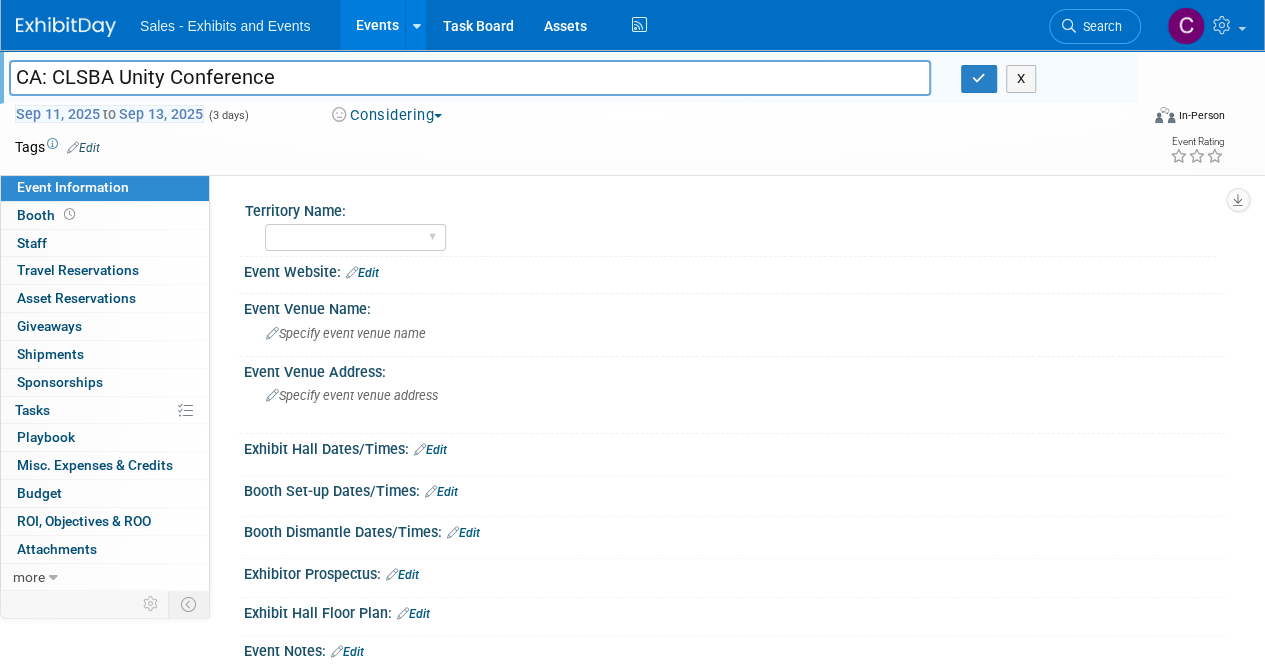 type on "CA: CLSBA Unity Conference" 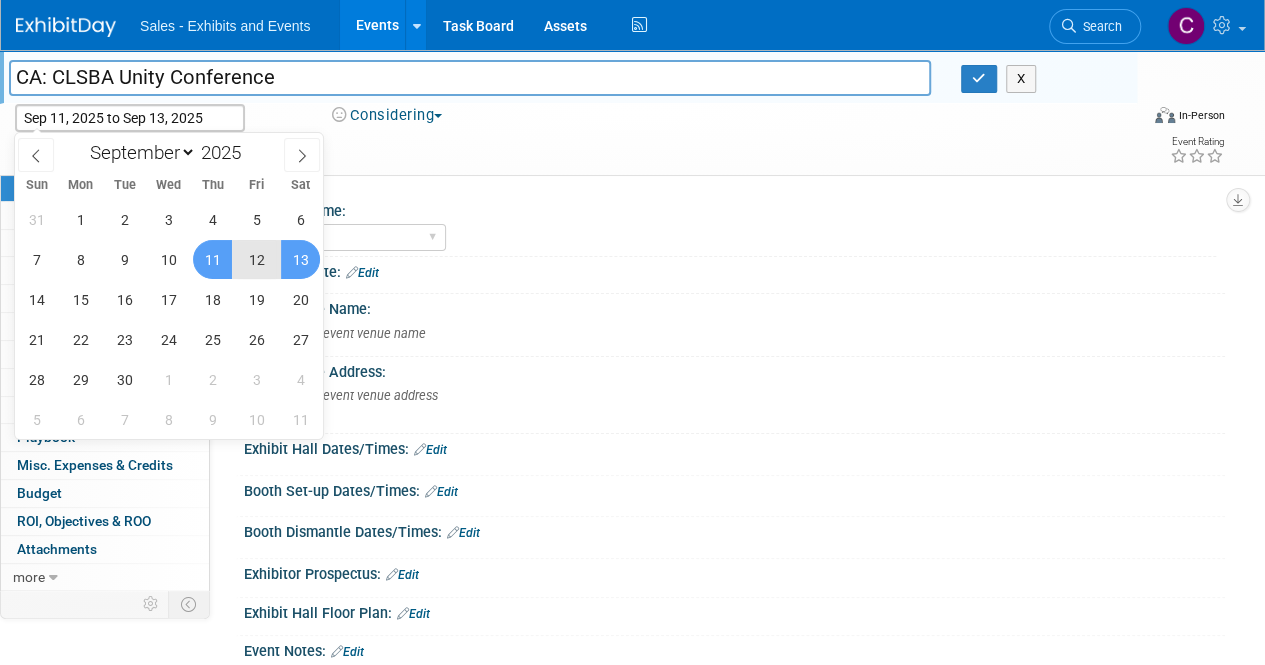 click on "11" at bounding box center (212, 259) 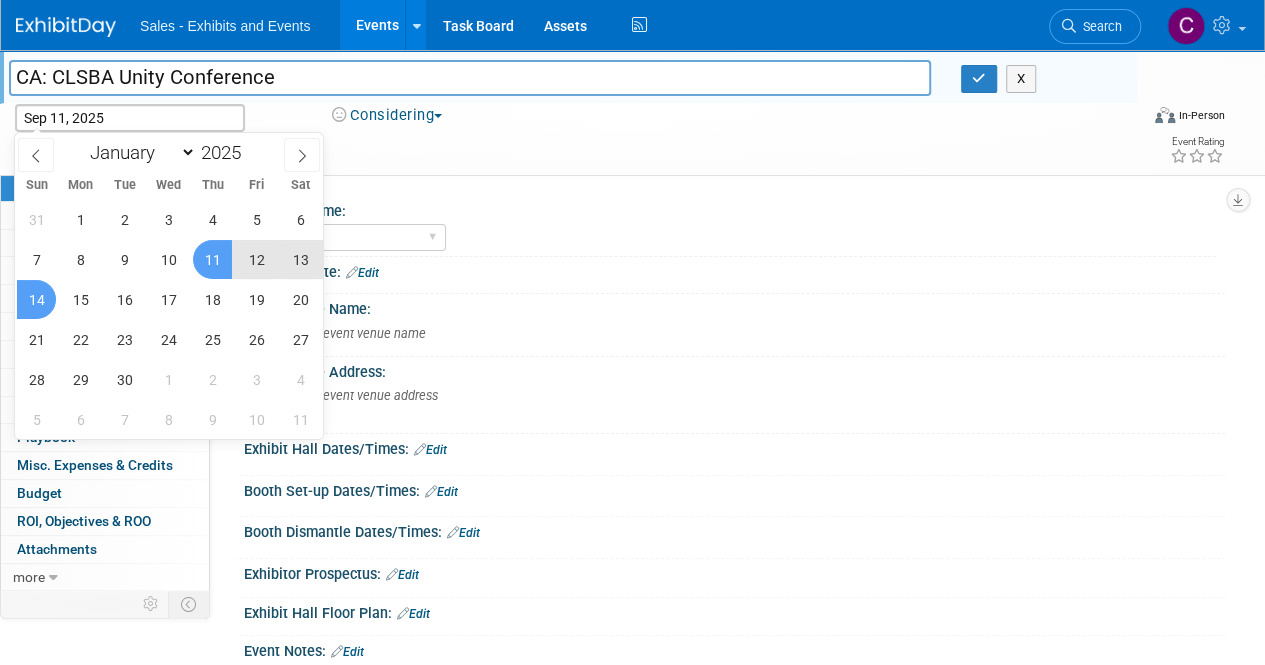 click on "14" at bounding box center (36, 299) 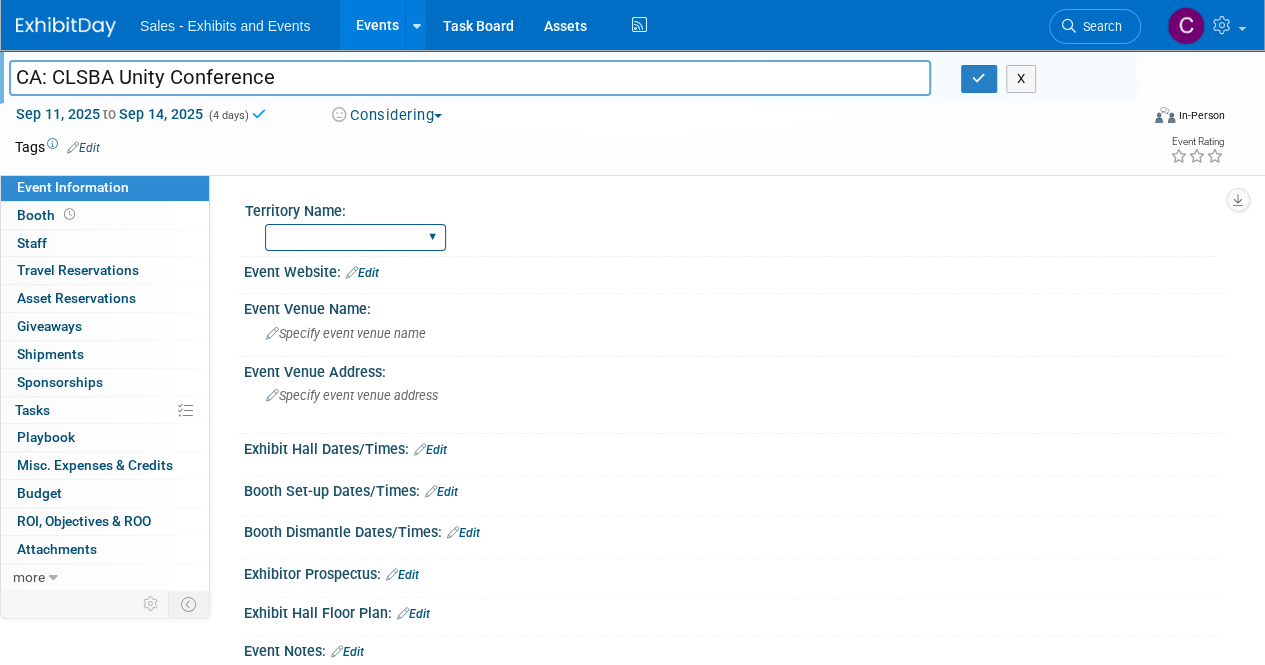 click on "Atlantic
Southeast
Central
Southwest
Pacific
Mountain
National
Strategic Partnerships" at bounding box center (355, 237) 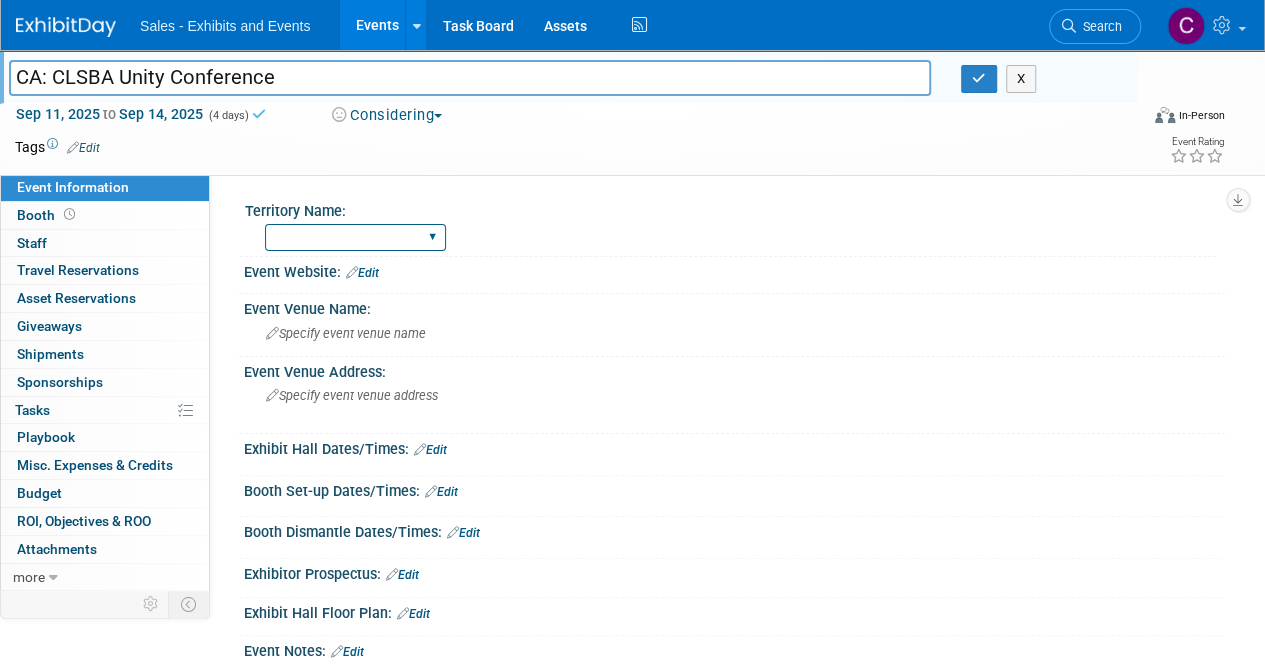 select on "Pacific" 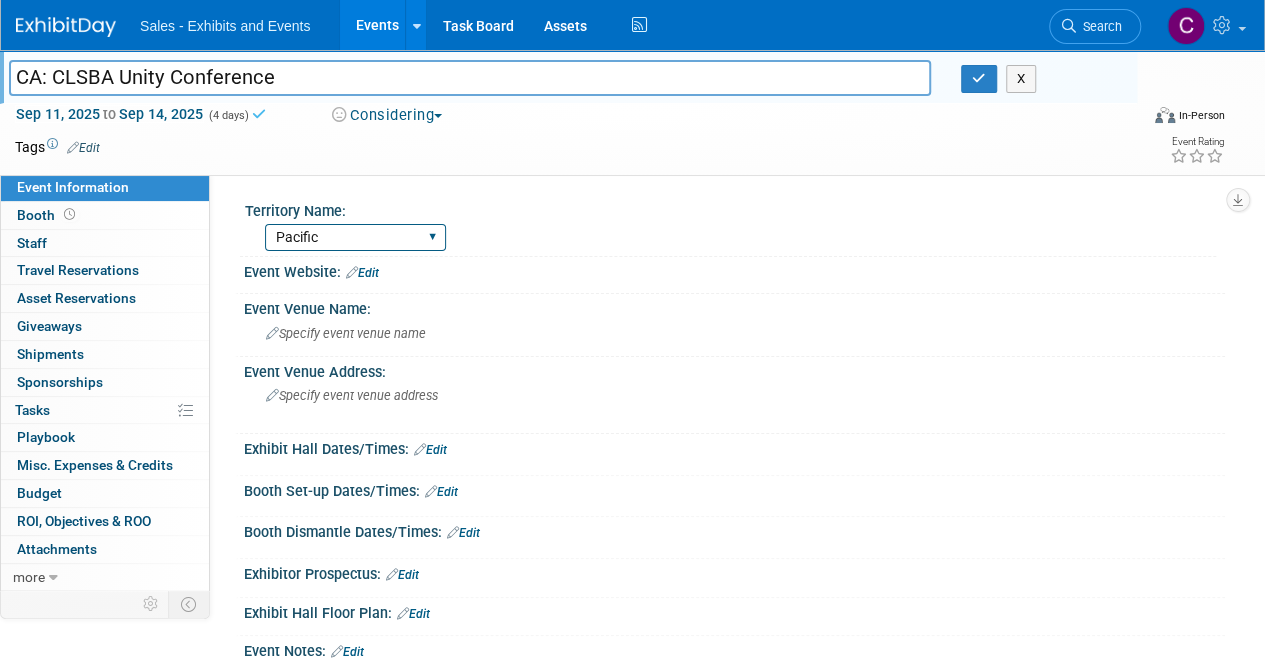 click on "Atlantic
Southeast
Central
Southwest
Pacific
Mountain
National
Strategic Partnerships" at bounding box center (355, 237) 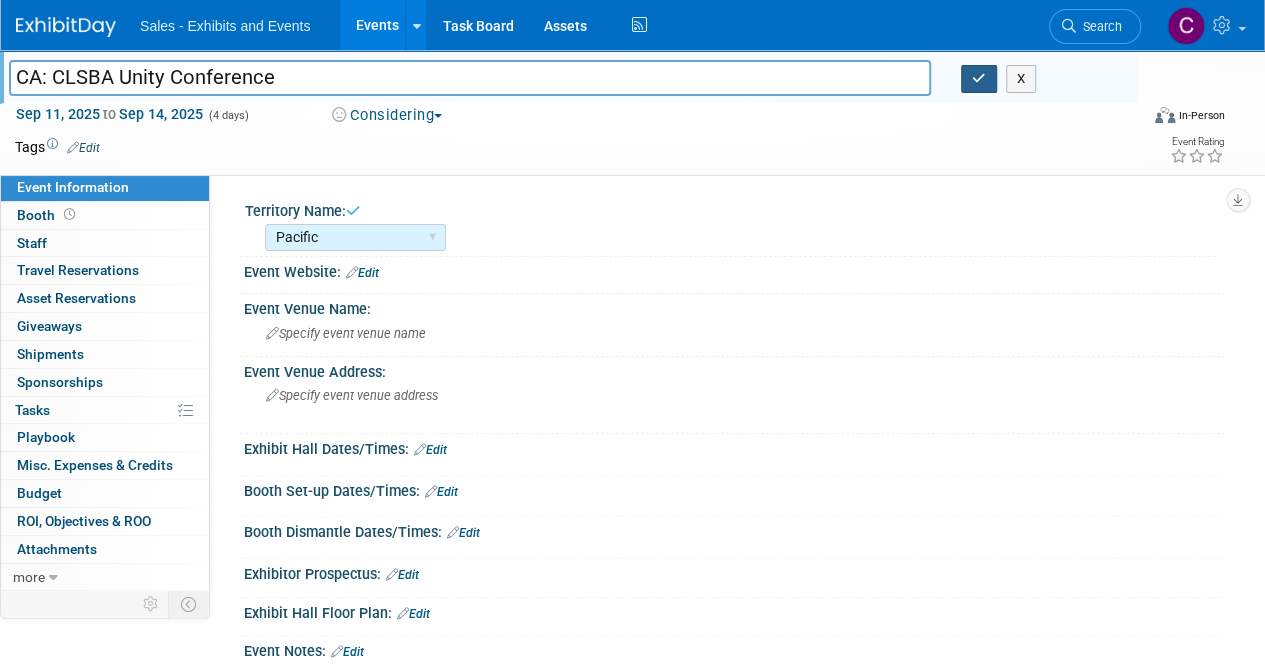 drag, startPoint x: 975, startPoint y: 77, endPoint x: 895, endPoint y: 80, distance: 80.05623 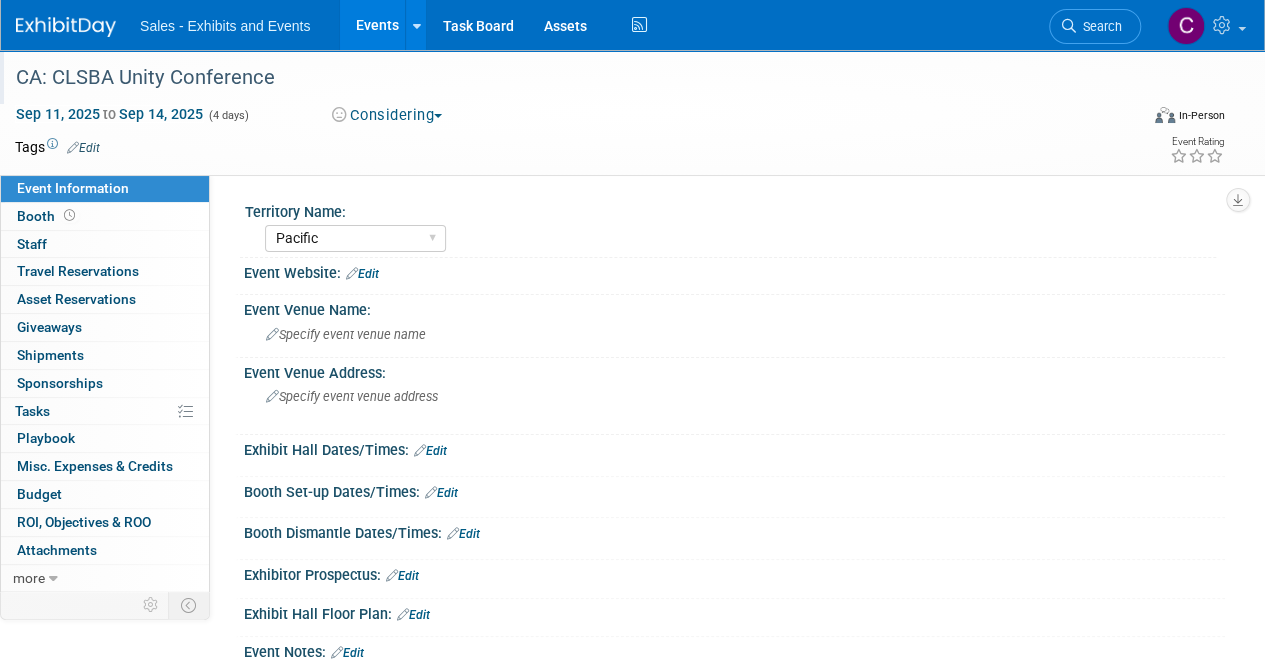 click on "Edit" at bounding box center [83, 148] 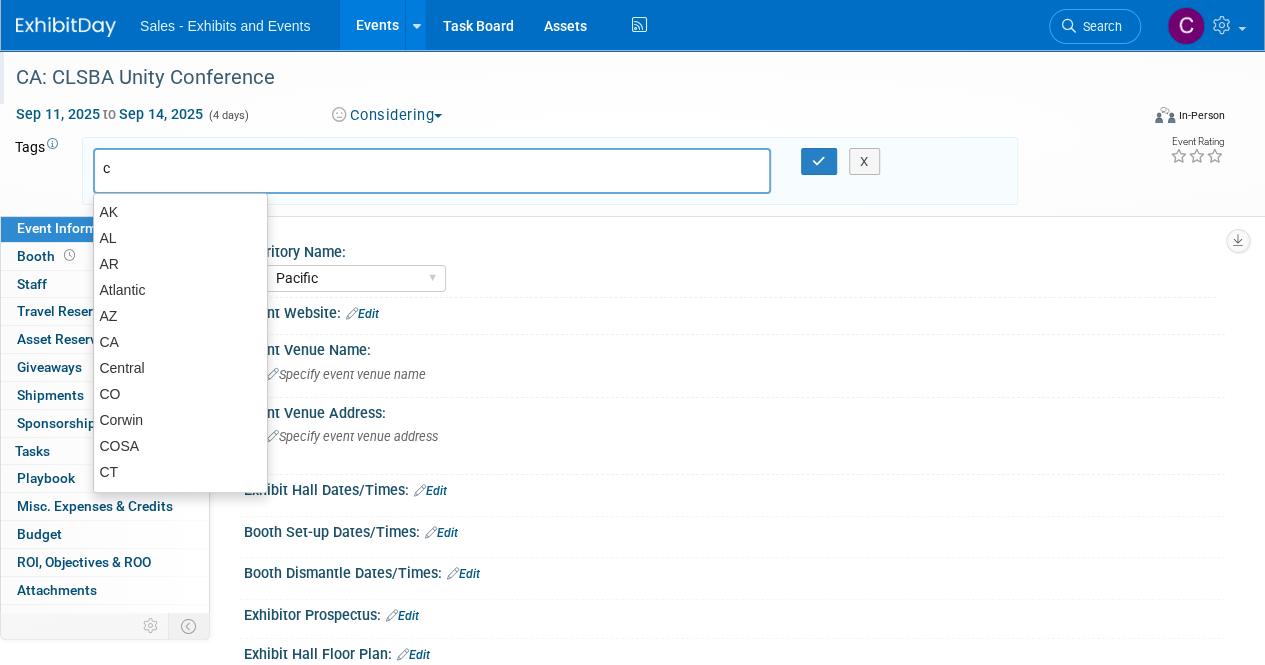 type on "ca" 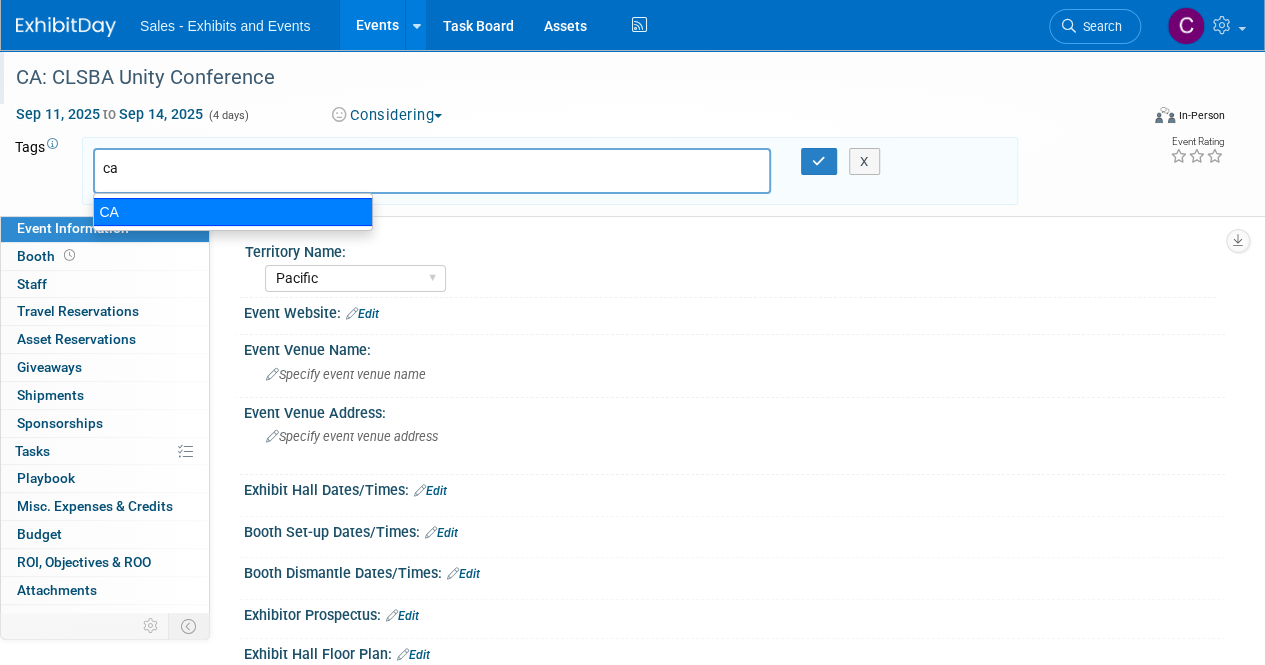 click on "CA" at bounding box center (233, 212) 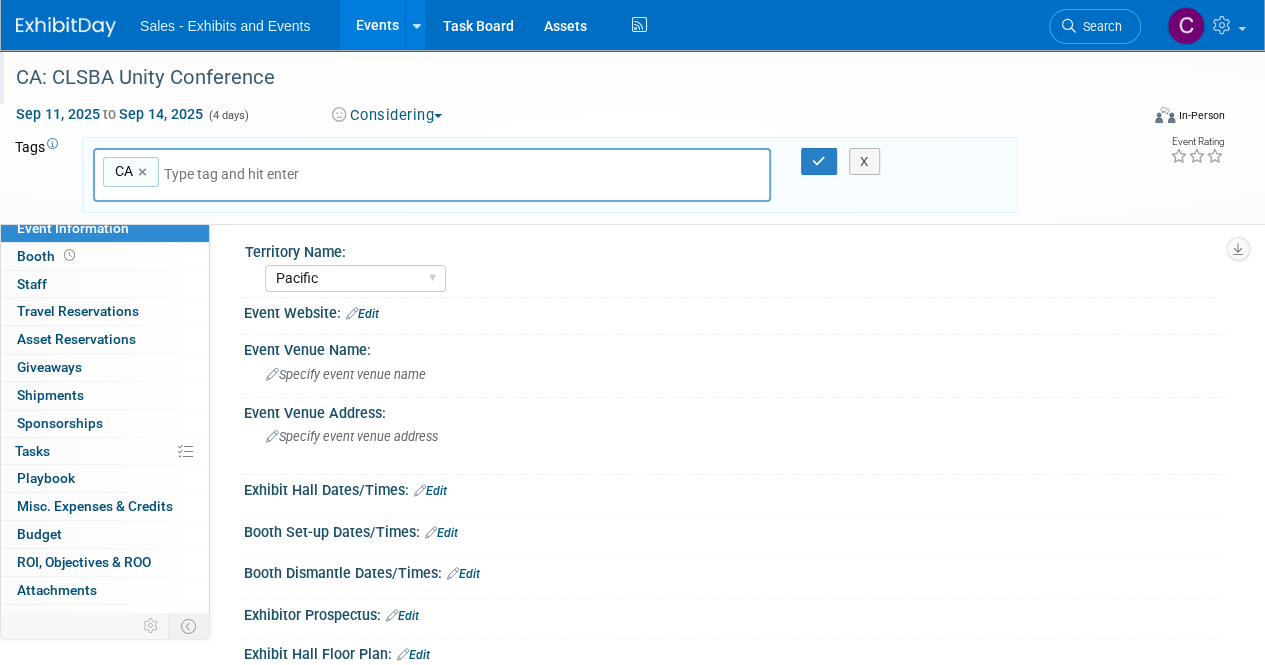 type on "p" 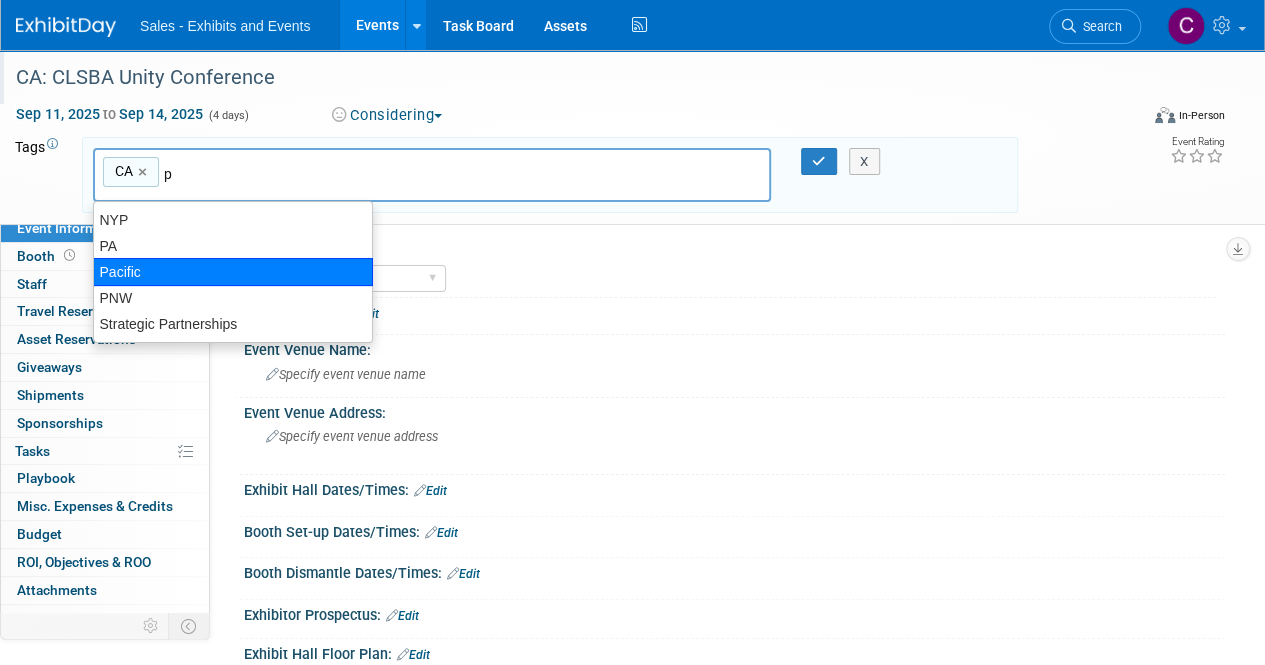 click on "Pacific" at bounding box center (233, 272) 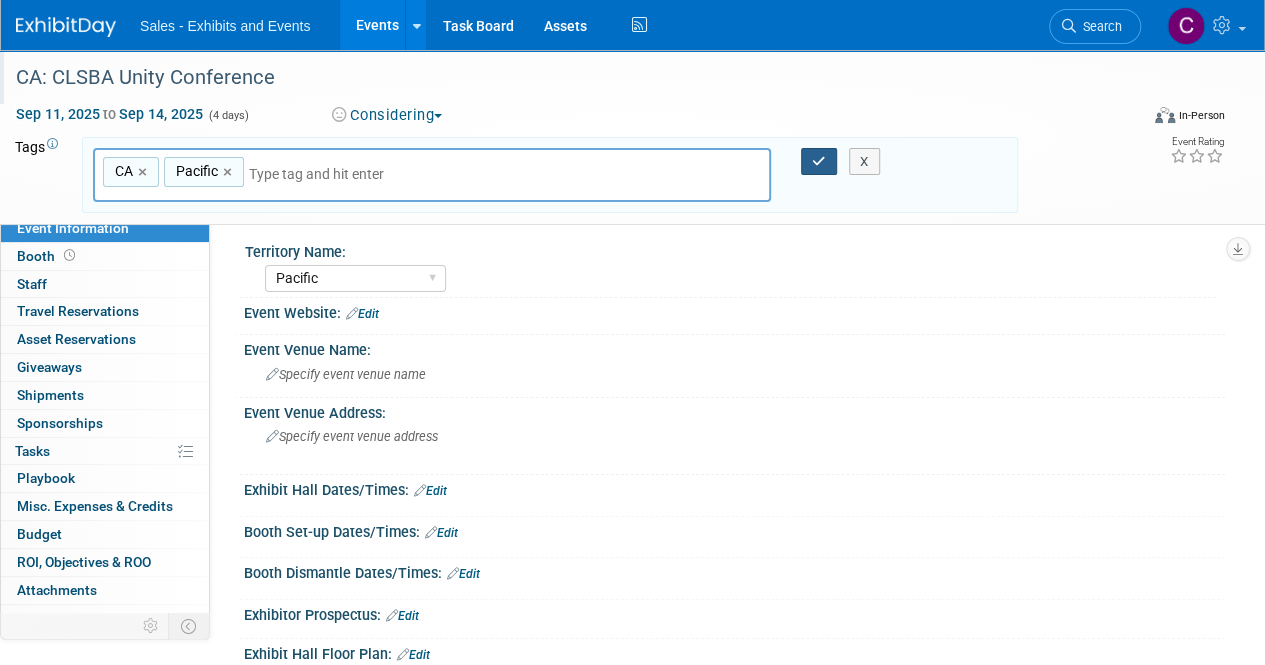 click at bounding box center (819, 161) 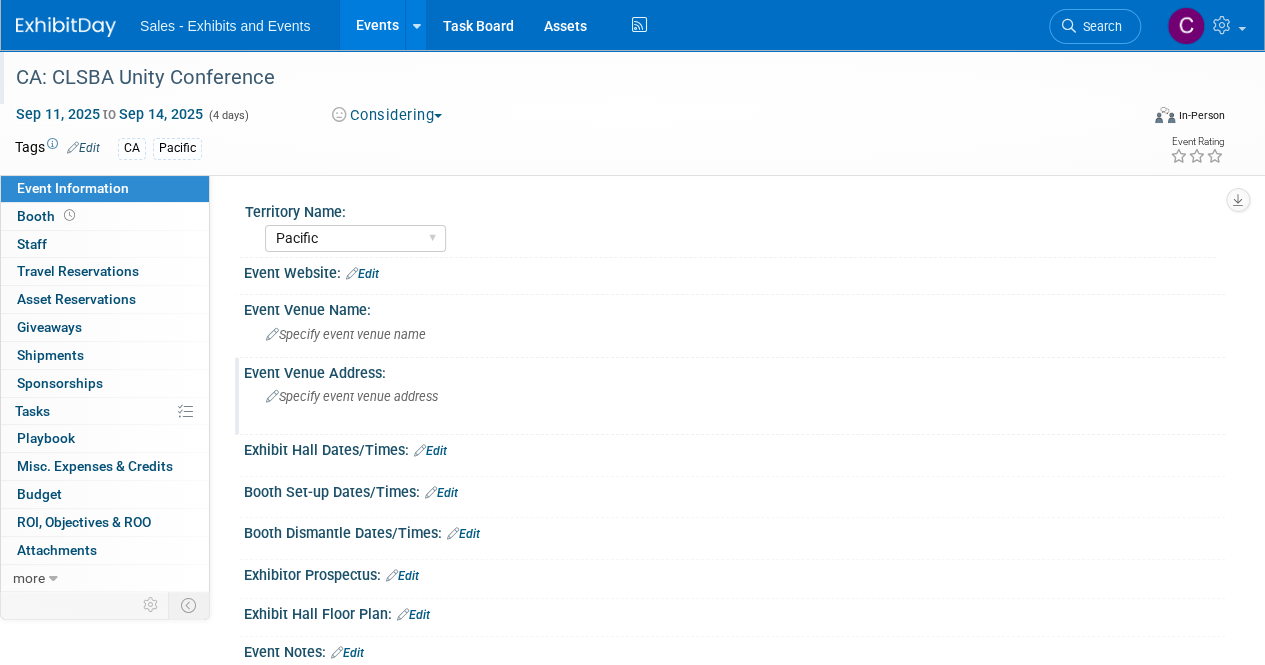 drag, startPoint x: 340, startPoint y: 409, endPoint x: 286, endPoint y: 408, distance: 54.00926 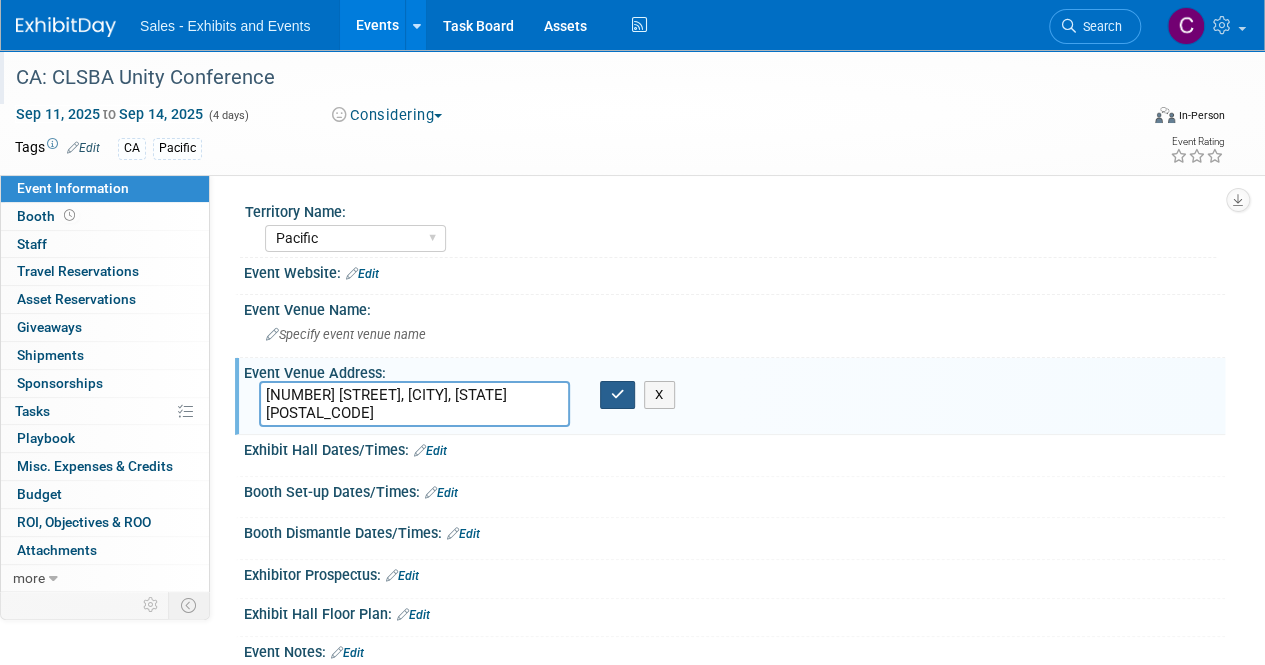 type on "[NUMBER] [STREET], [CITY], [STATE] [POSTAL_CODE]" 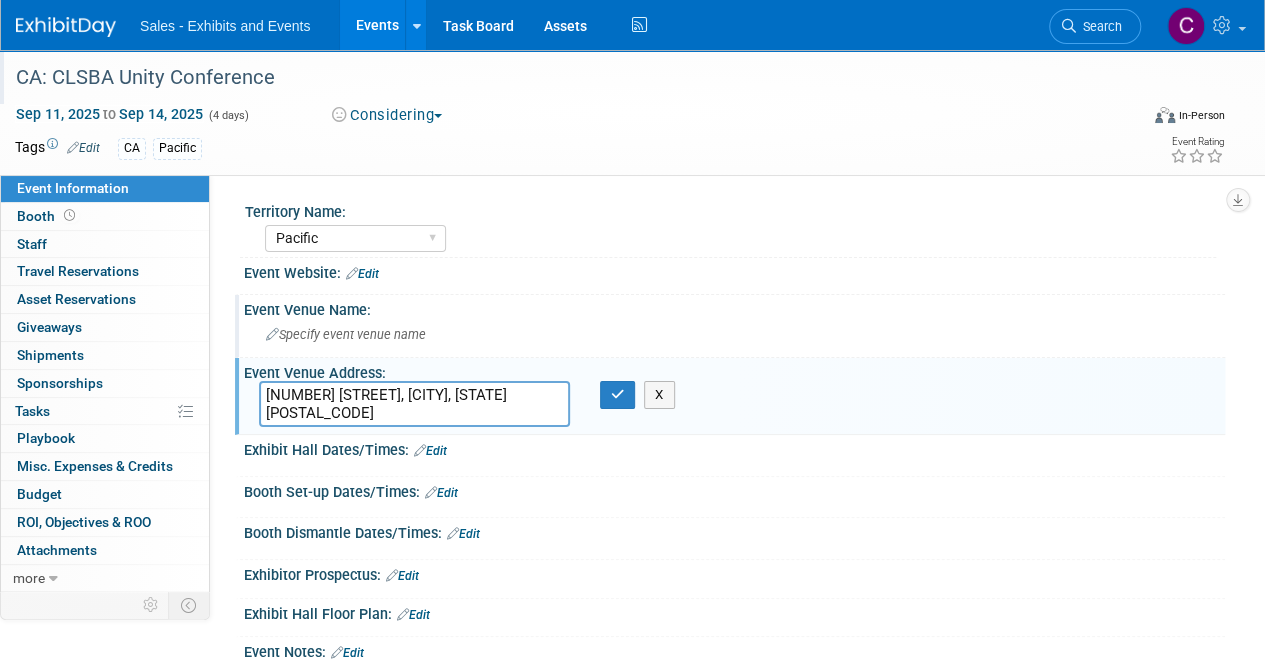 click on "Specify event venue name" at bounding box center (346, 334) 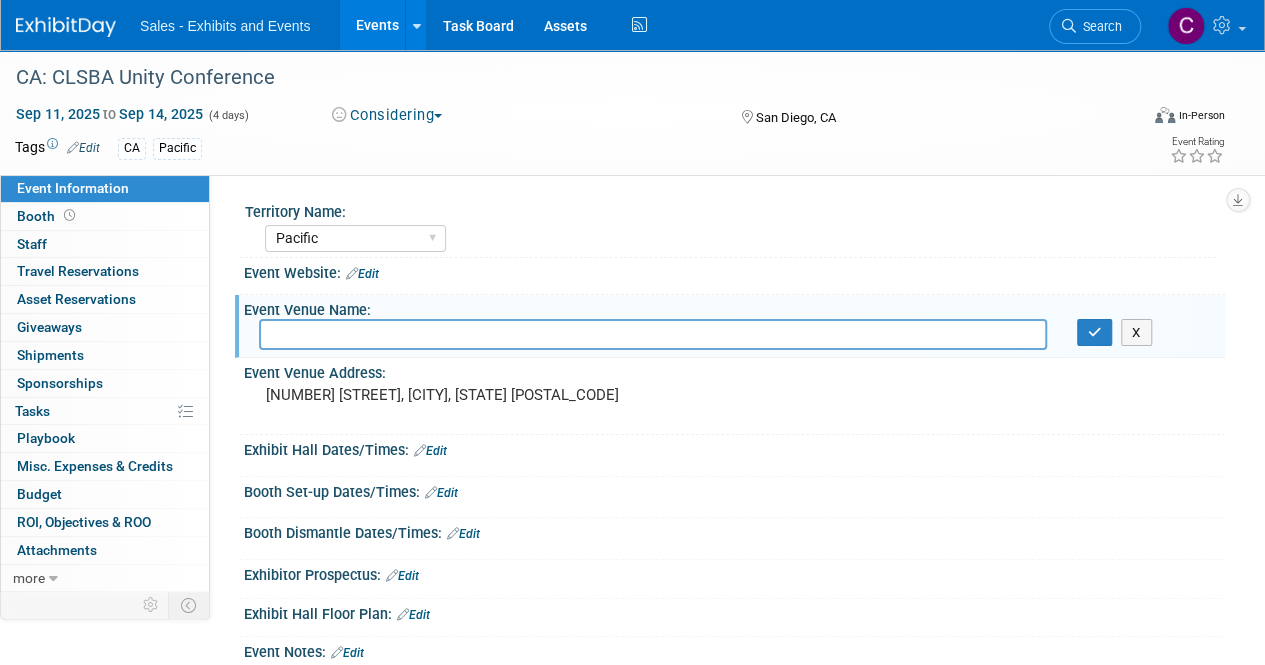 paste on "InterContinental San Diego by IHG" 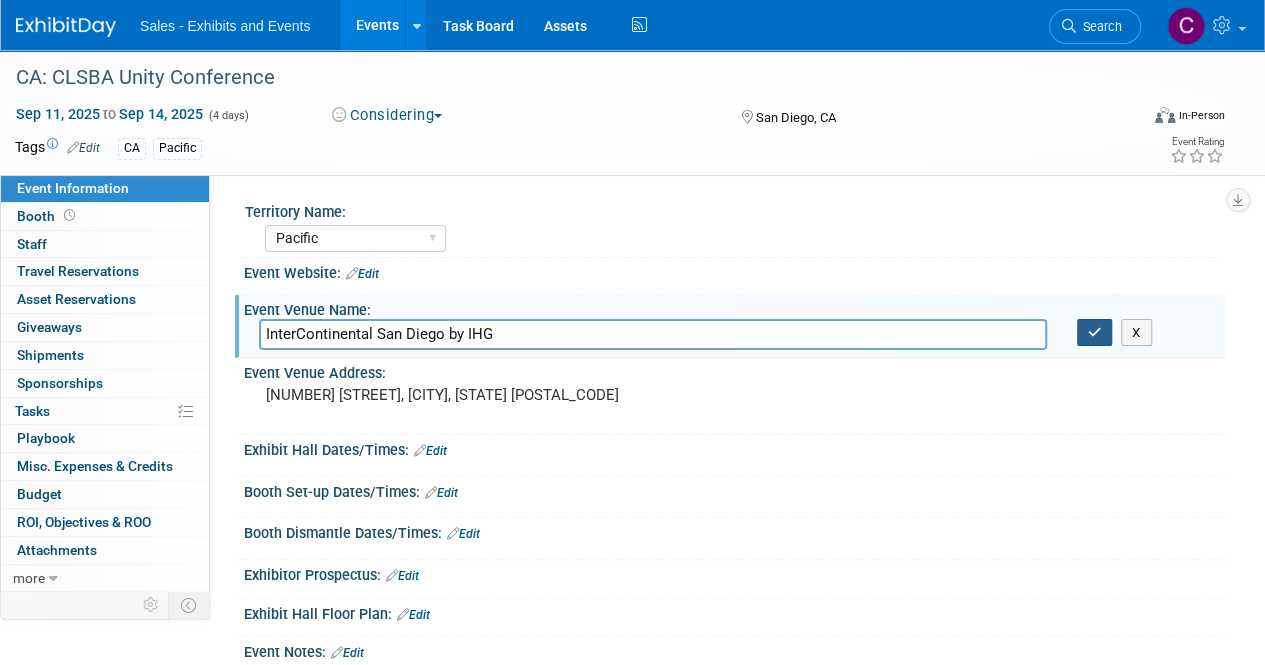 type on "InterContinental San Diego by IHG" 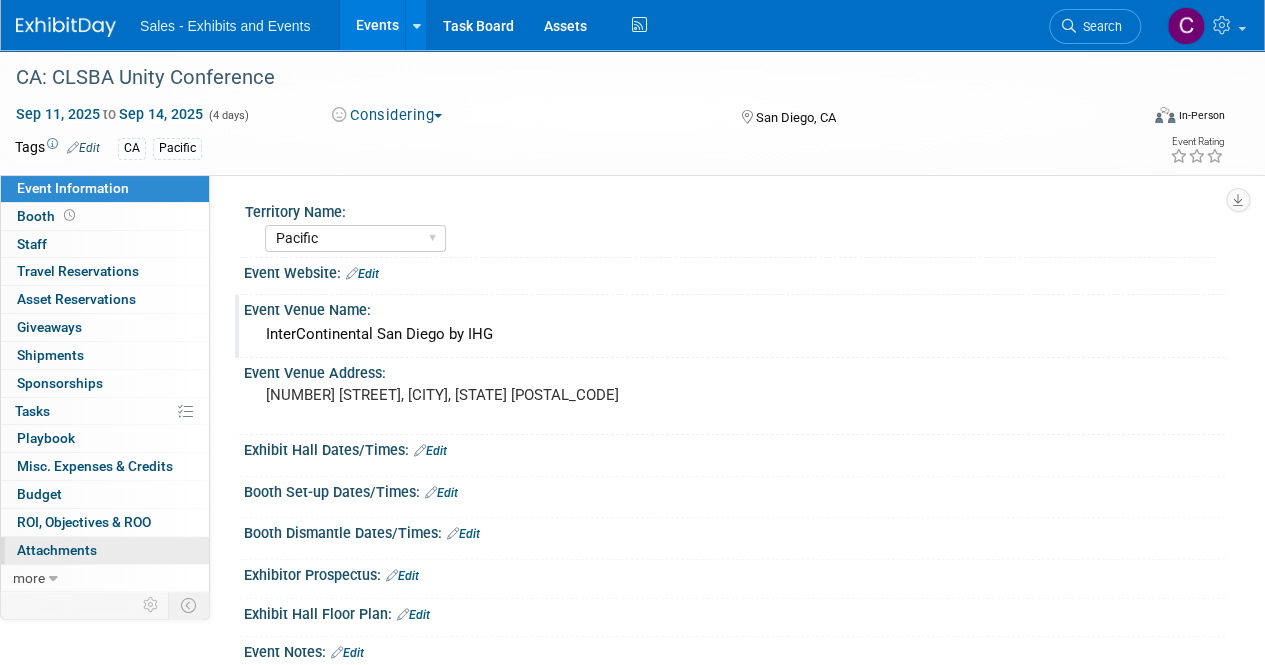 click on "Attachments 0" at bounding box center (57, 550) 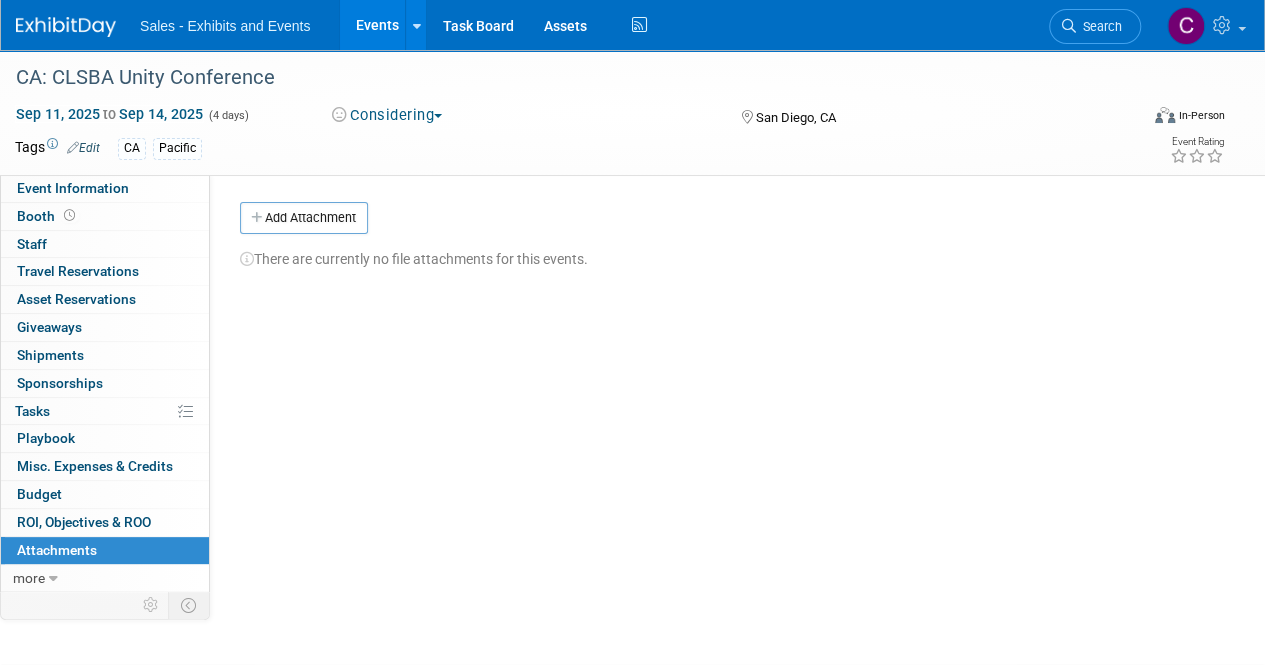 click on "There are currently no file attachments for this events." at bounding box center (725, 251) 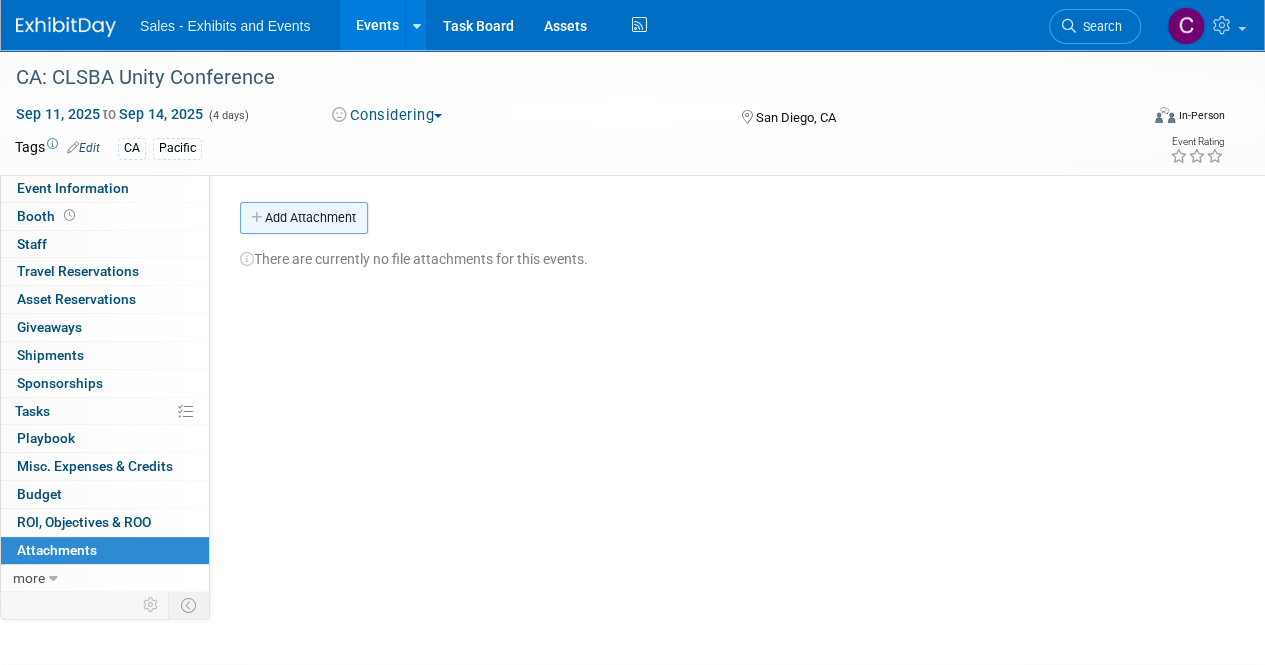 click on "Add Attachment" at bounding box center [304, 218] 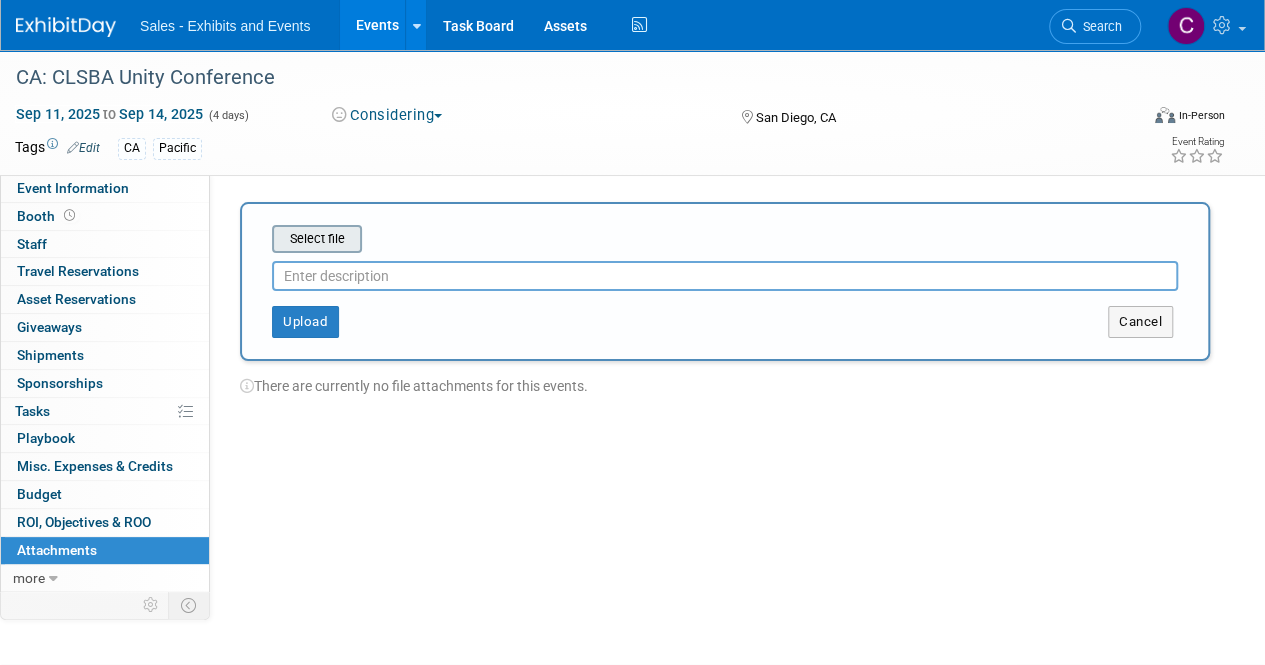 click at bounding box center (241, 239) 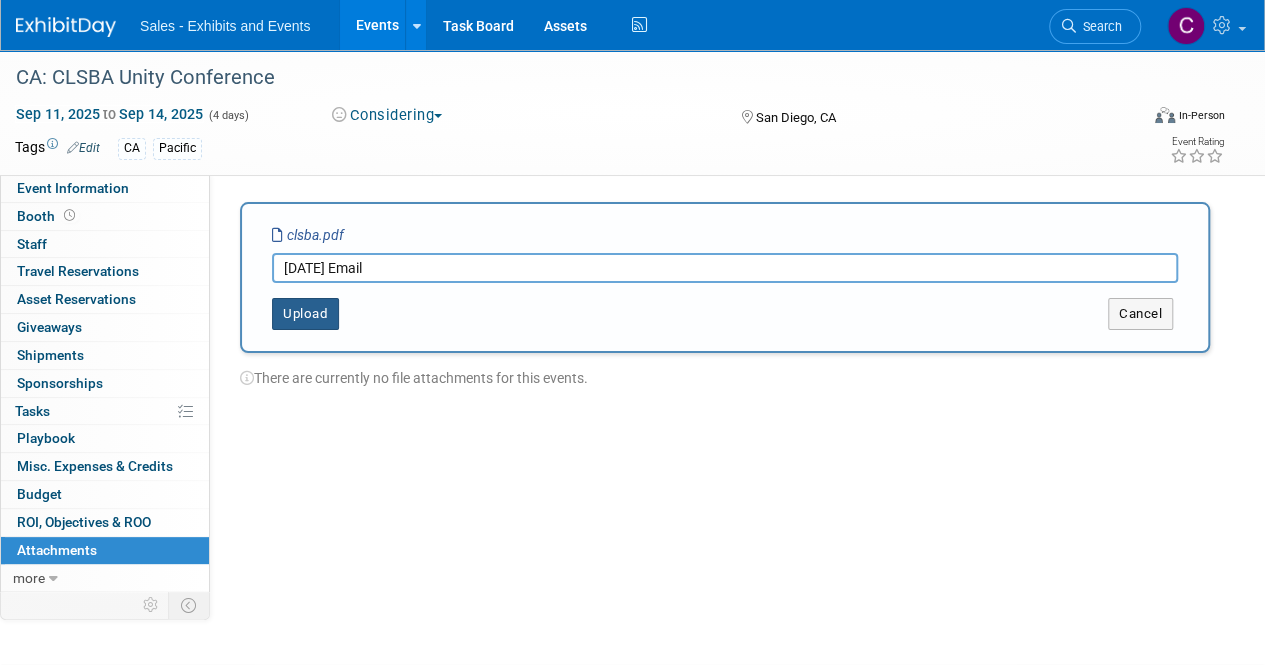type on "[DATE] Email" 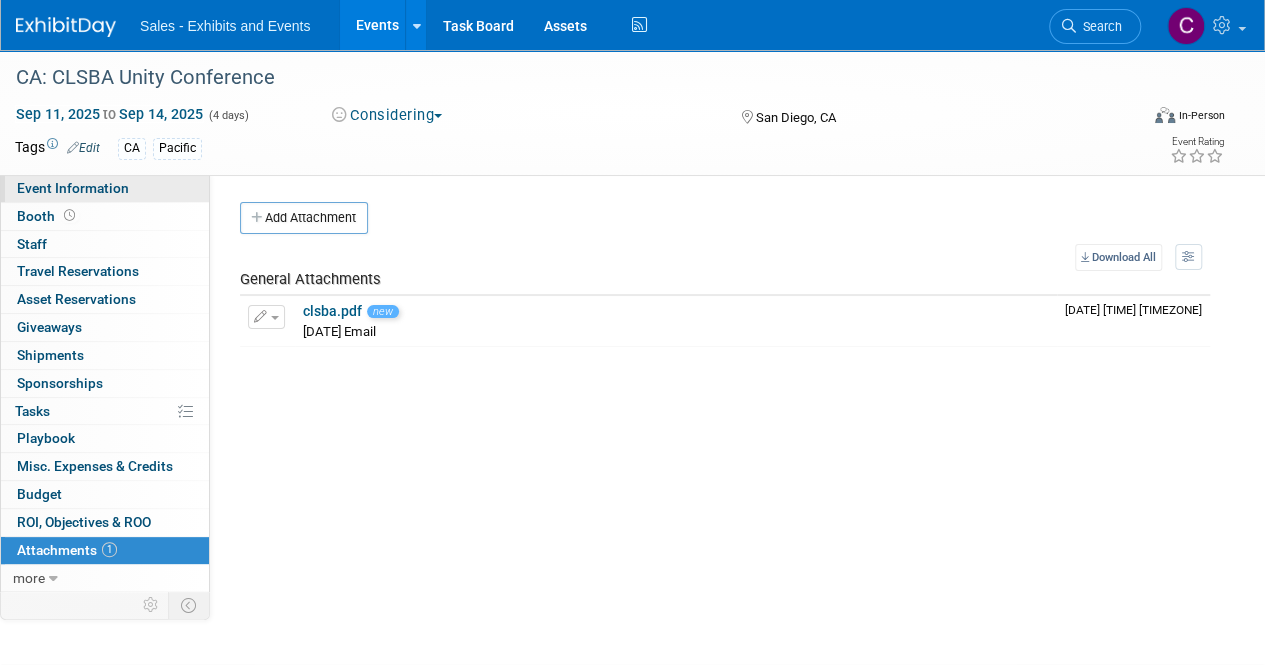 click on "Event Information" at bounding box center [73, 188] 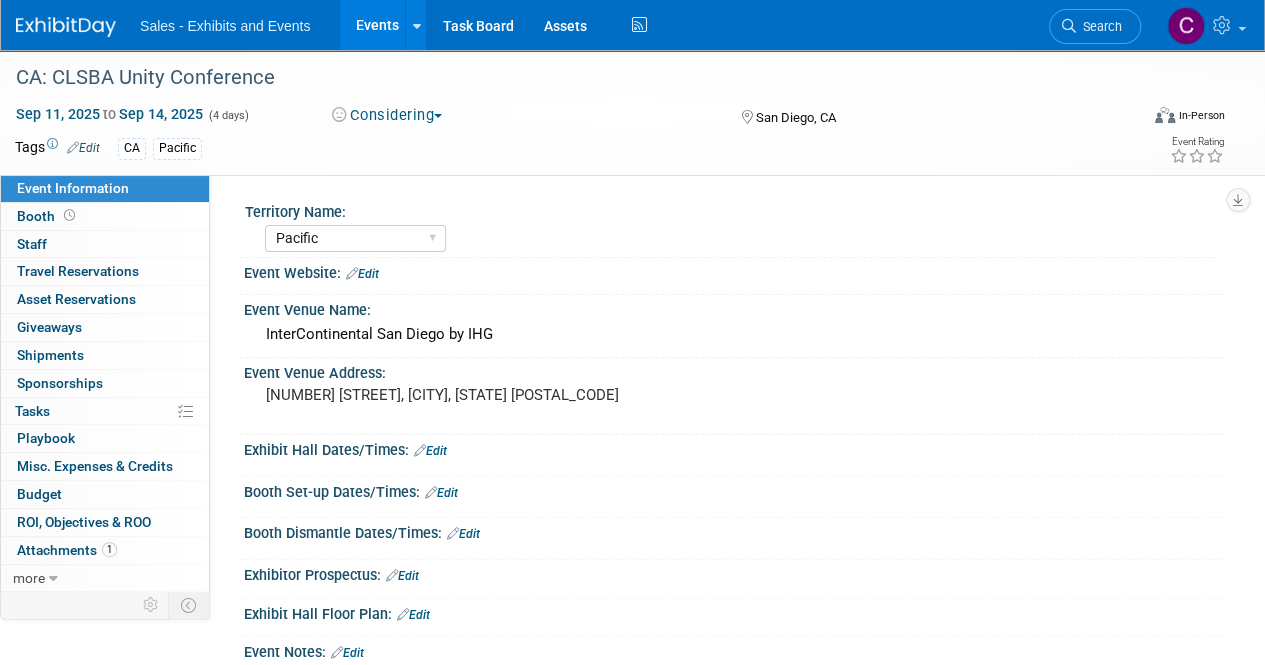 click on "Edit" at bounding box center [362, 274] 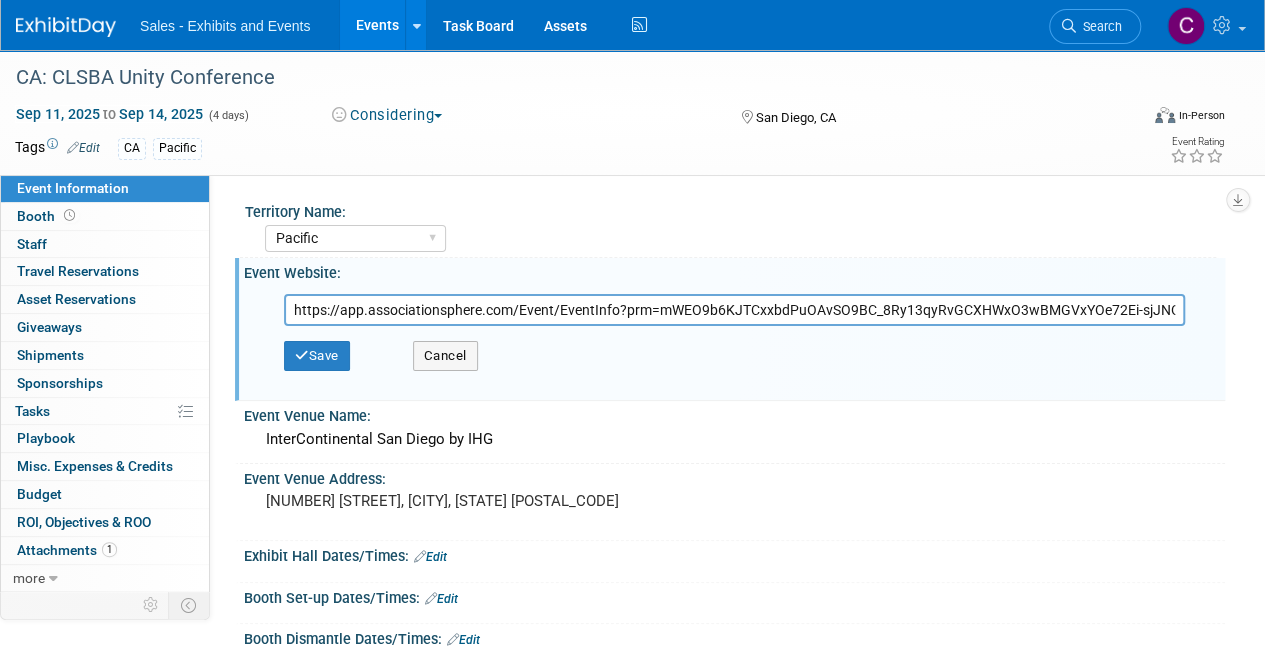 scroll, scrollTop: 0, scrollLeft: 1530, axis: horizontal 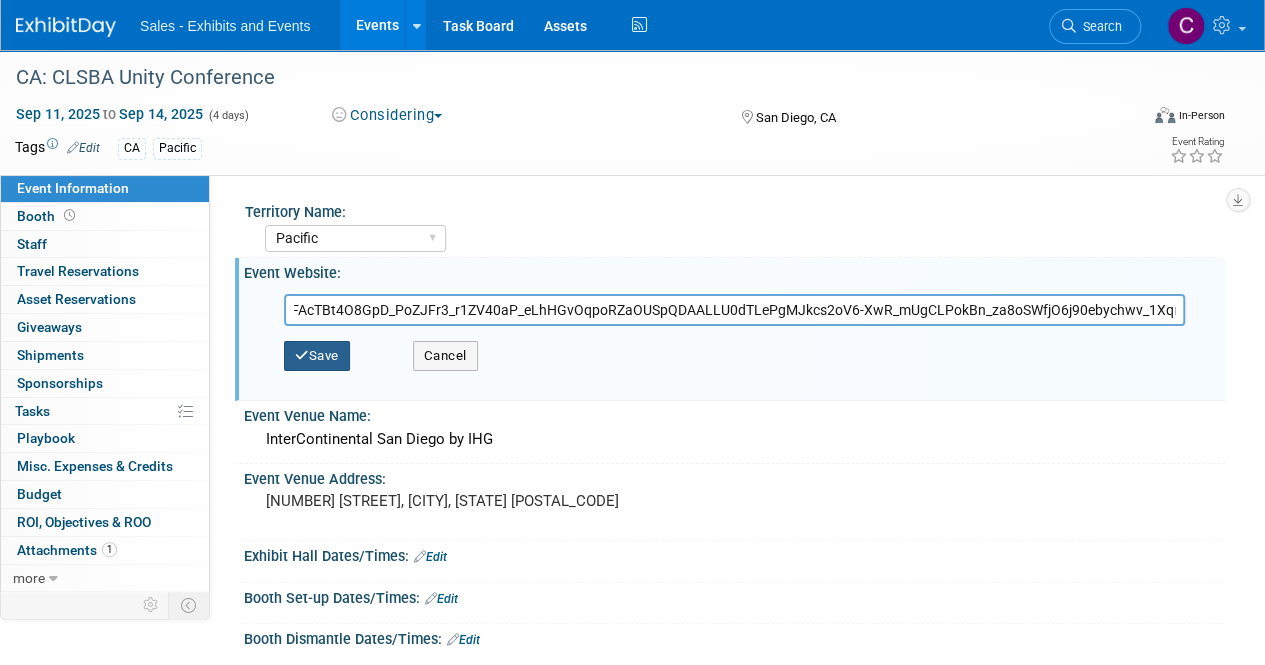 type on "https://app.associationsphere.com/Event/EventInfo?prm=mWEO9b6KJTCxxbdPuOAvSO9BC_8Ry13qyRvGCXHWxO3wBMGVxYOe72Ei-sjJNOoPvlzl9epRaoMGq2t-9vP8AfrdpFJUxmp9sfh2ECyVlQV3sl6_1mikTXWuwvZwtG_4GKK6mhCuDDdNXYPFAcTBt4O8GpD_PoZJFr3_r1ZV40aP_eLhHGvOqpoRZaOUSpQDAALLU0dTLePgMJkcs2oV6-XwR_mUgCLPokBn_za8oSWfjO6j90ebychwv_1Xqrnt0" 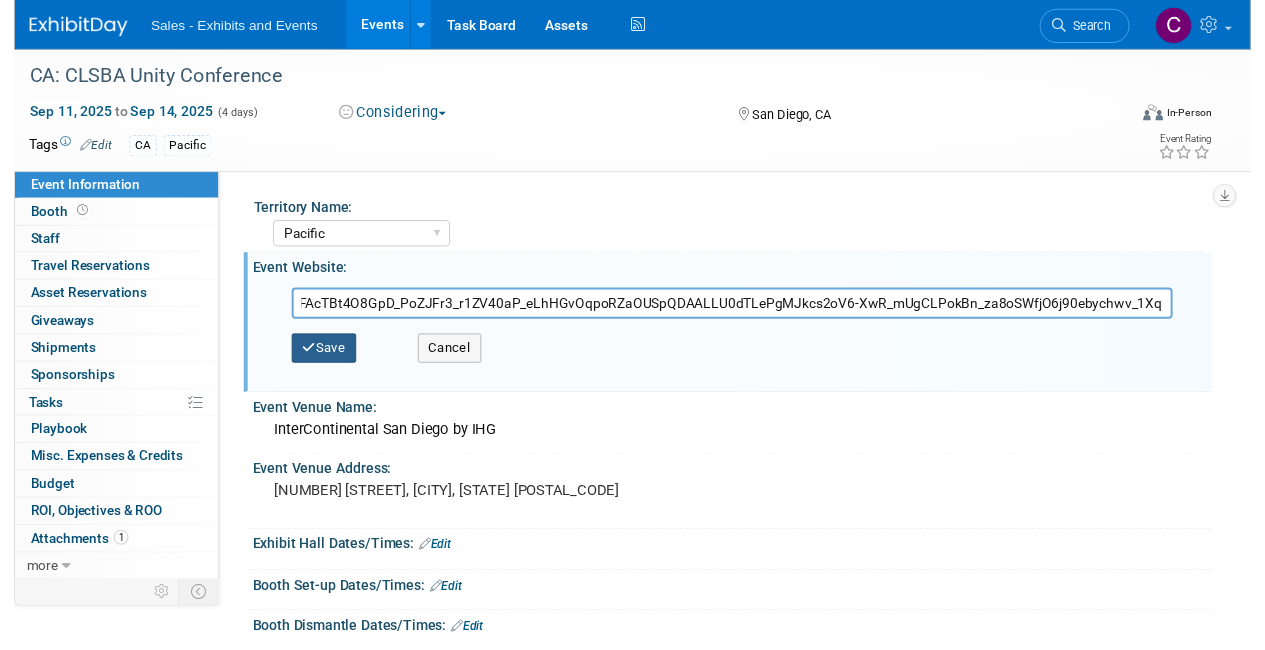 scroll, scrollTop: 0, scrollLeft: 0, axis: both 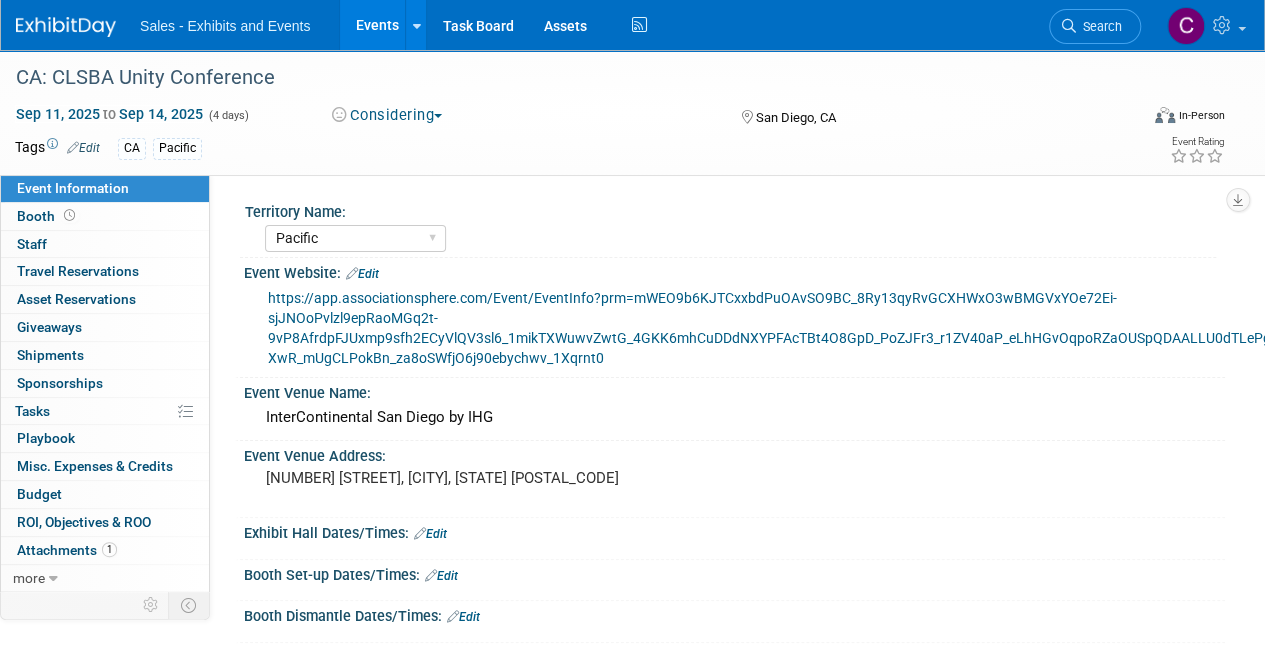 click on "Events" at bounding box center [376, 25] 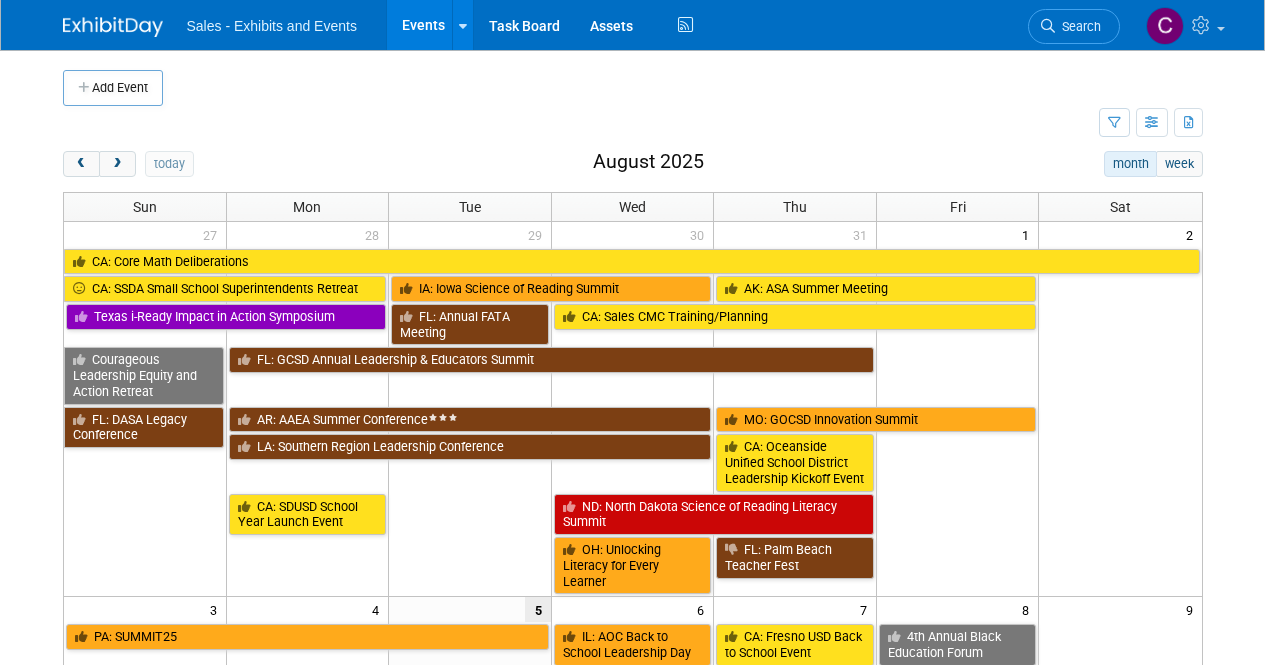 scroll, scrollTop: 0, scrollLeft: 0, axis: both 